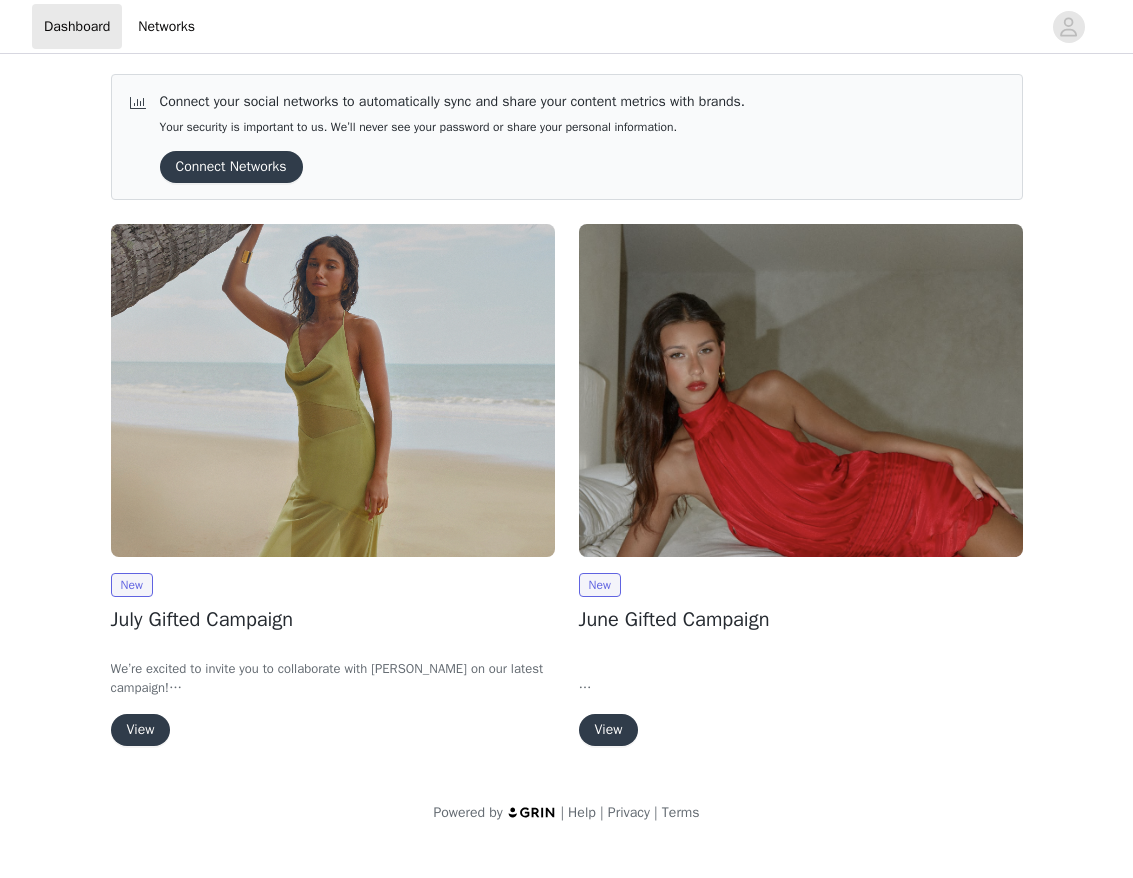 scroll, scrollTop: 0, scrollLeft: 0, axis: both 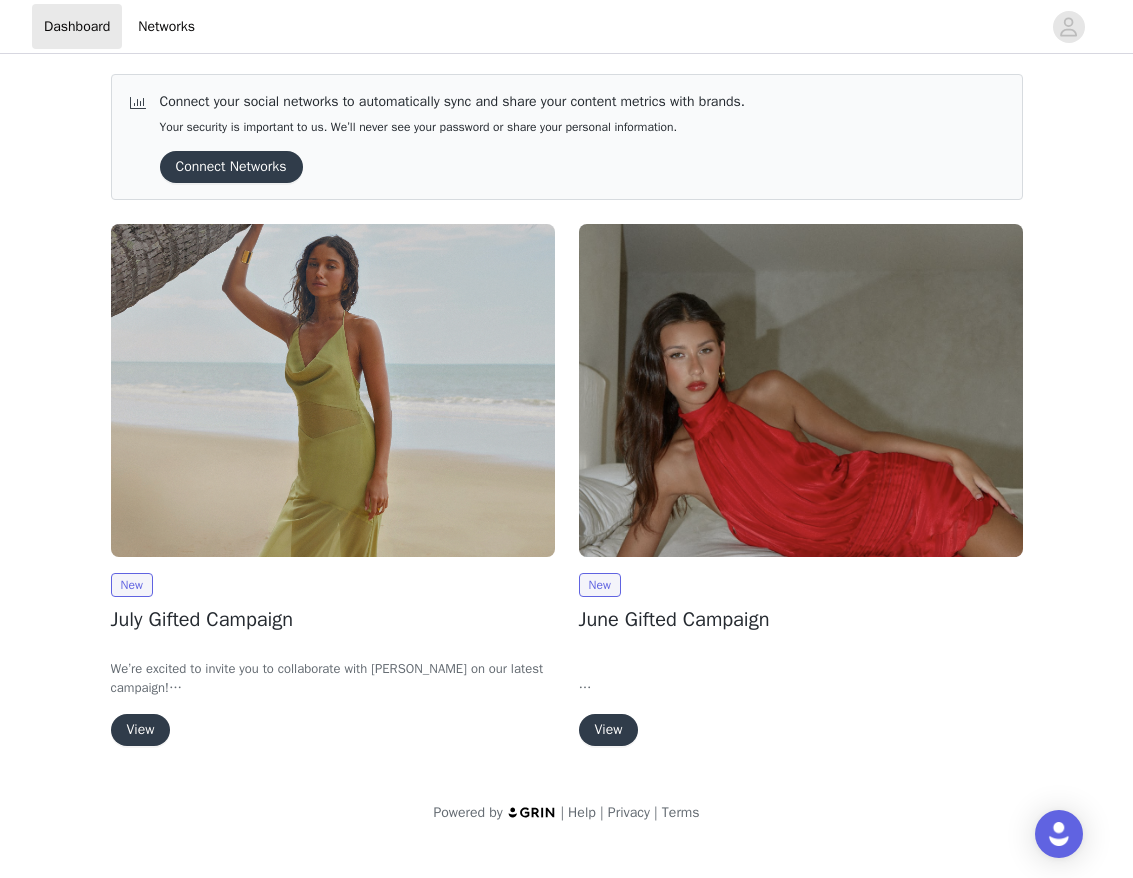 click on "View" at bounding box center (141, 730) 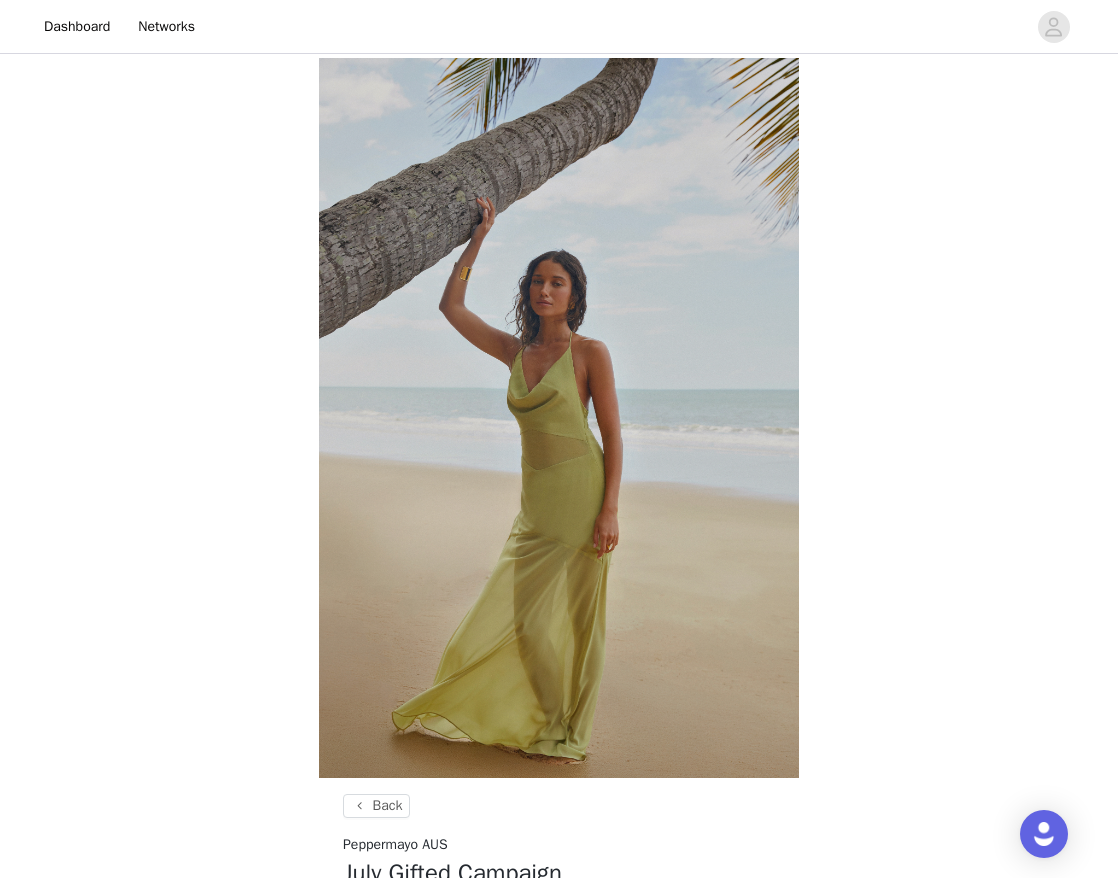 scroll, scrollTop: 617, scrollLeft: 0, axis: vertical 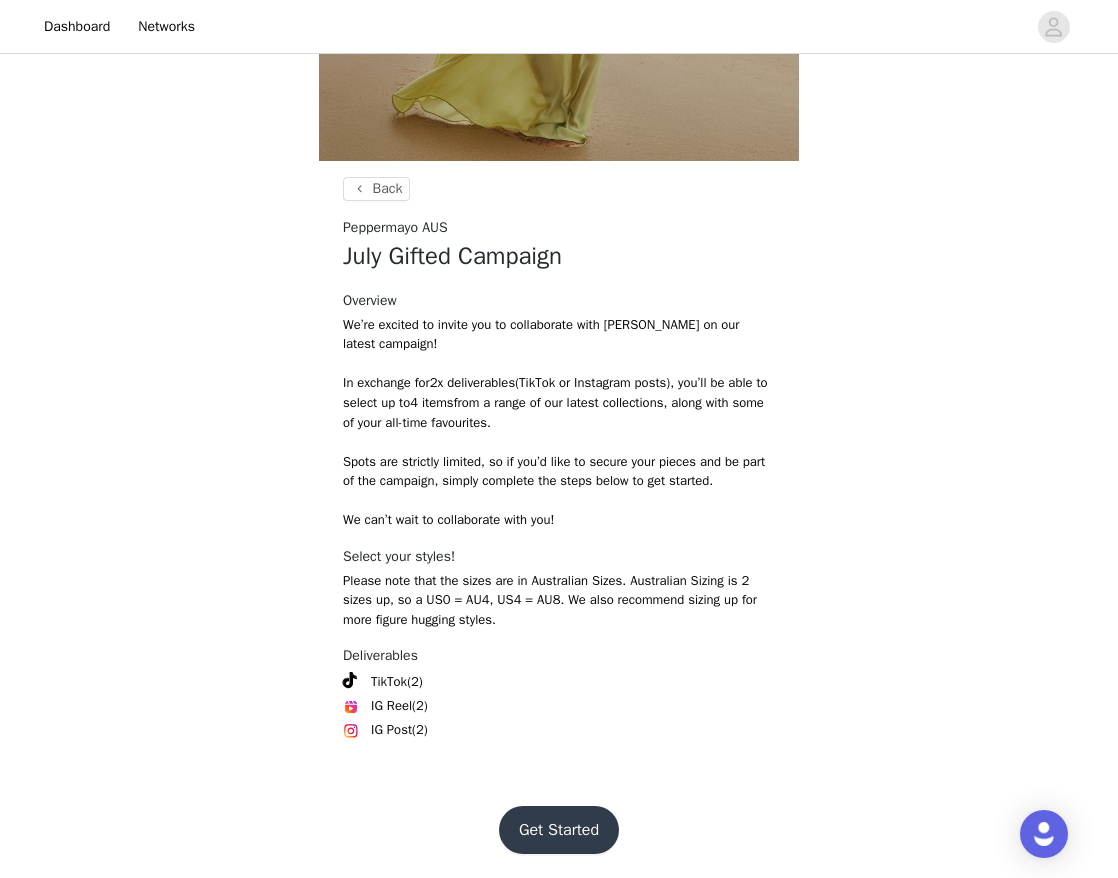 click on "Get Started" at bounding box center (559, 830) 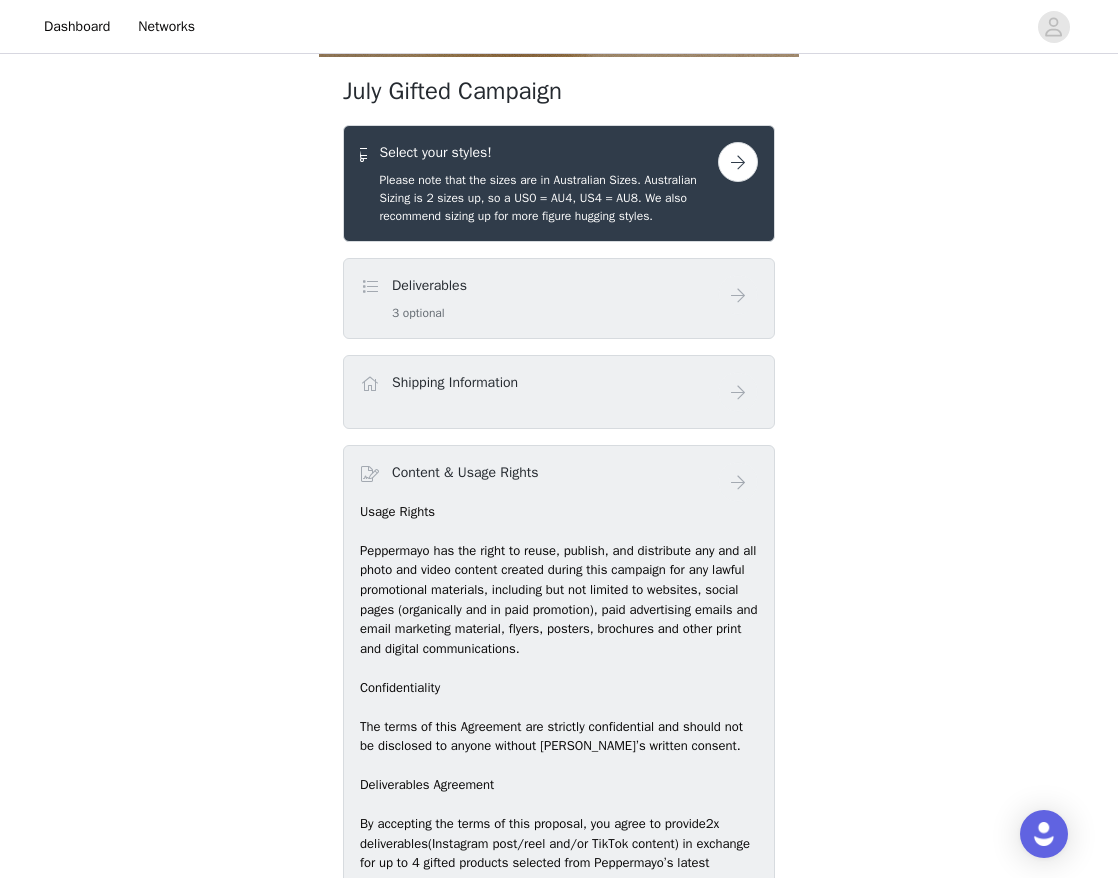 scroll, scrollTop: 695, scrollLeft: 0, axis: vertical 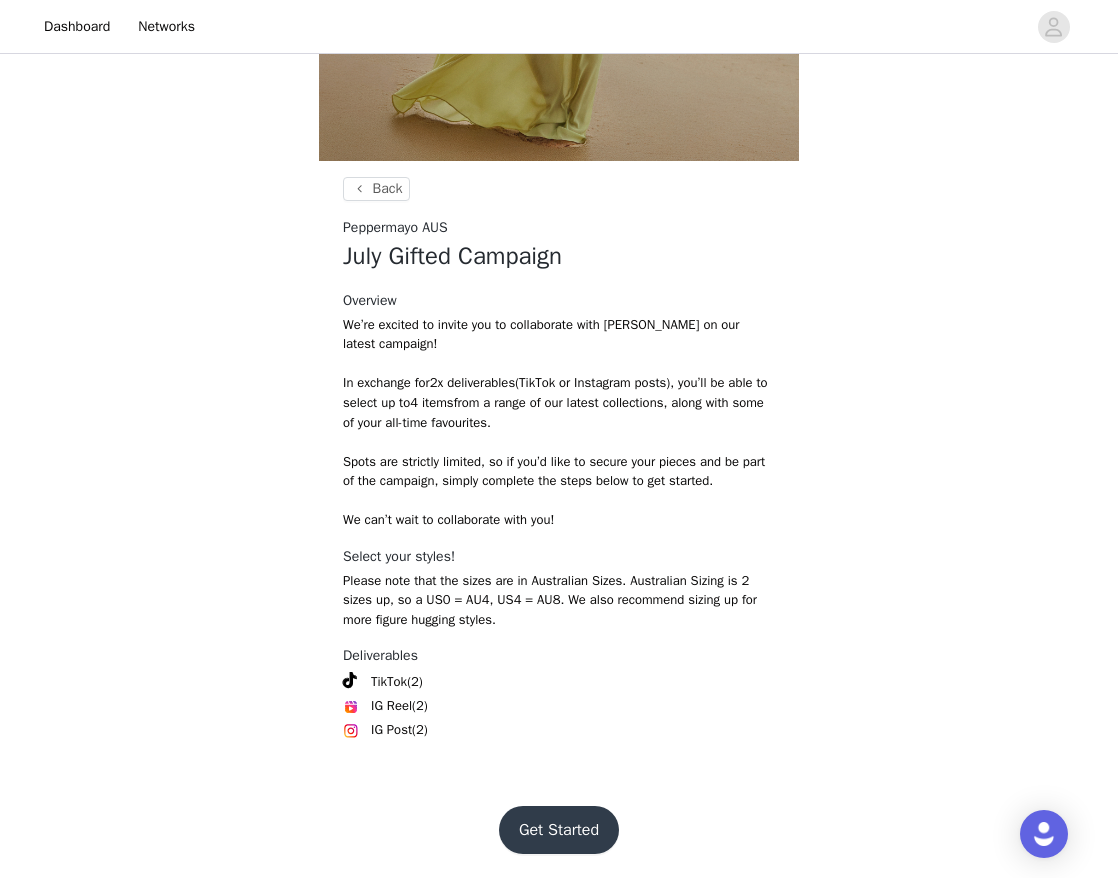 click on "Get Started" at bounding box center [559, 830] 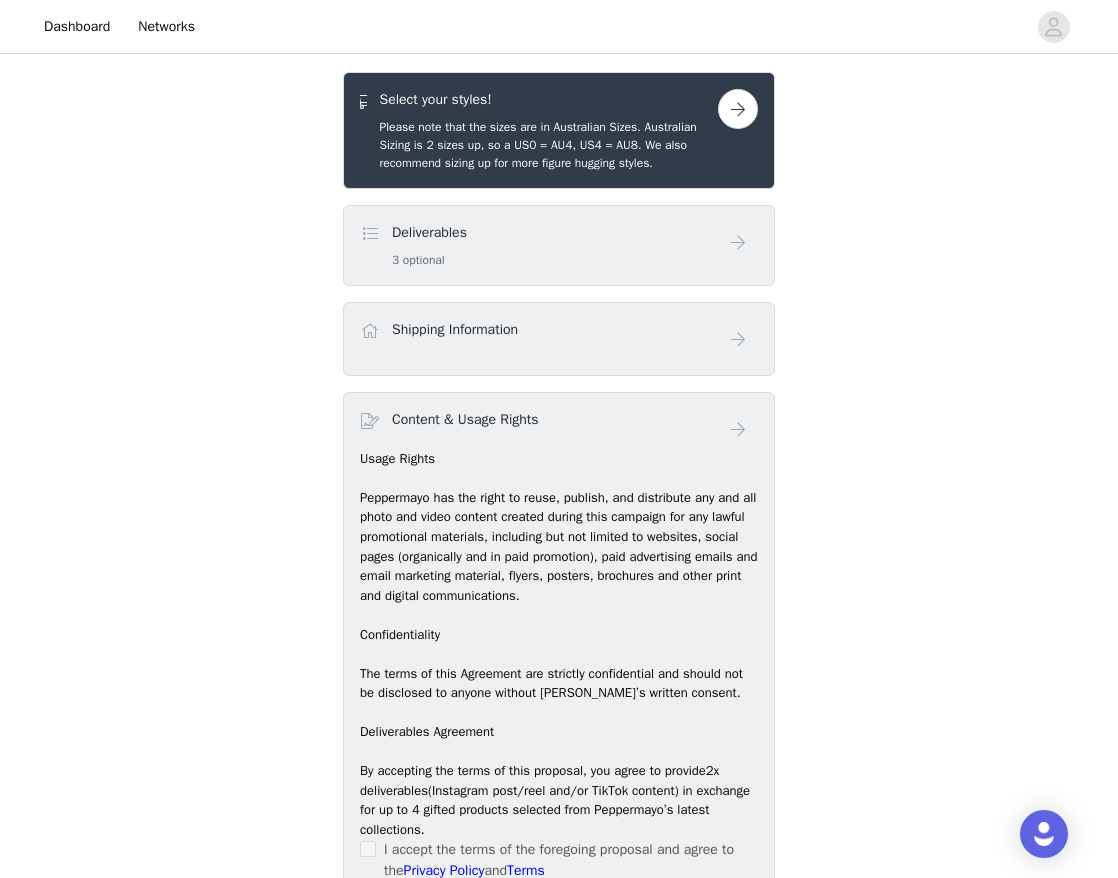 scroll, scrollTop: 695, scrollLeft: 0, axis: vertical 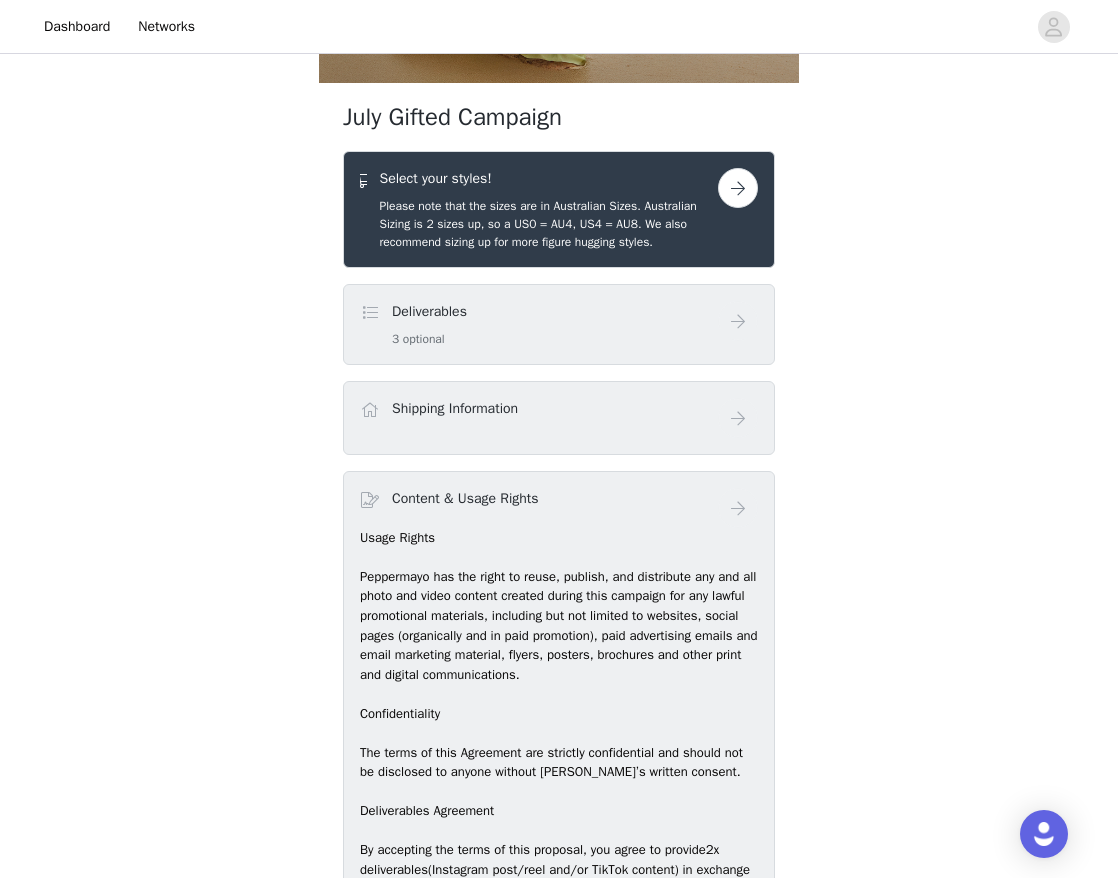 click on "Deliverables   3 optional" at bounding box center [539, 324] 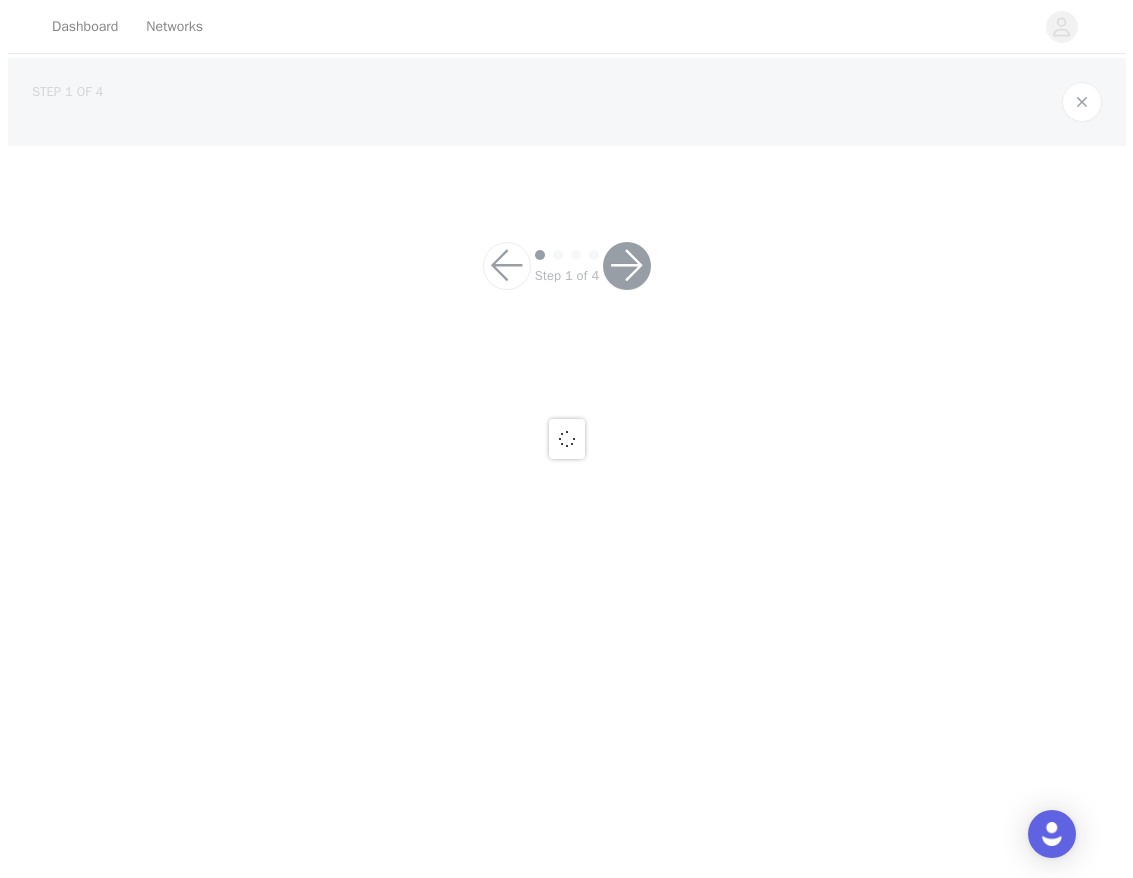 scroll, scrollTop: 0, scrollLeft: 0, axis: both 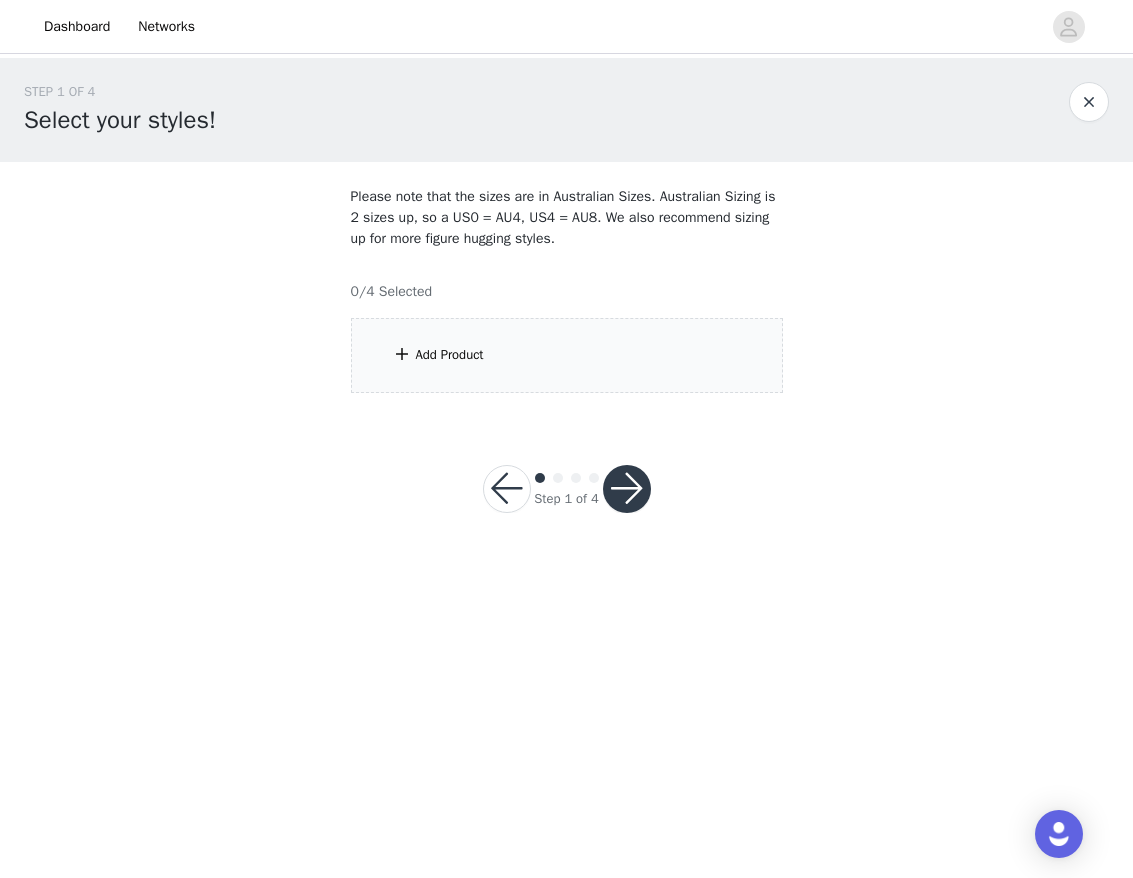 click on "Add Product" at bounding box center [567, 355] 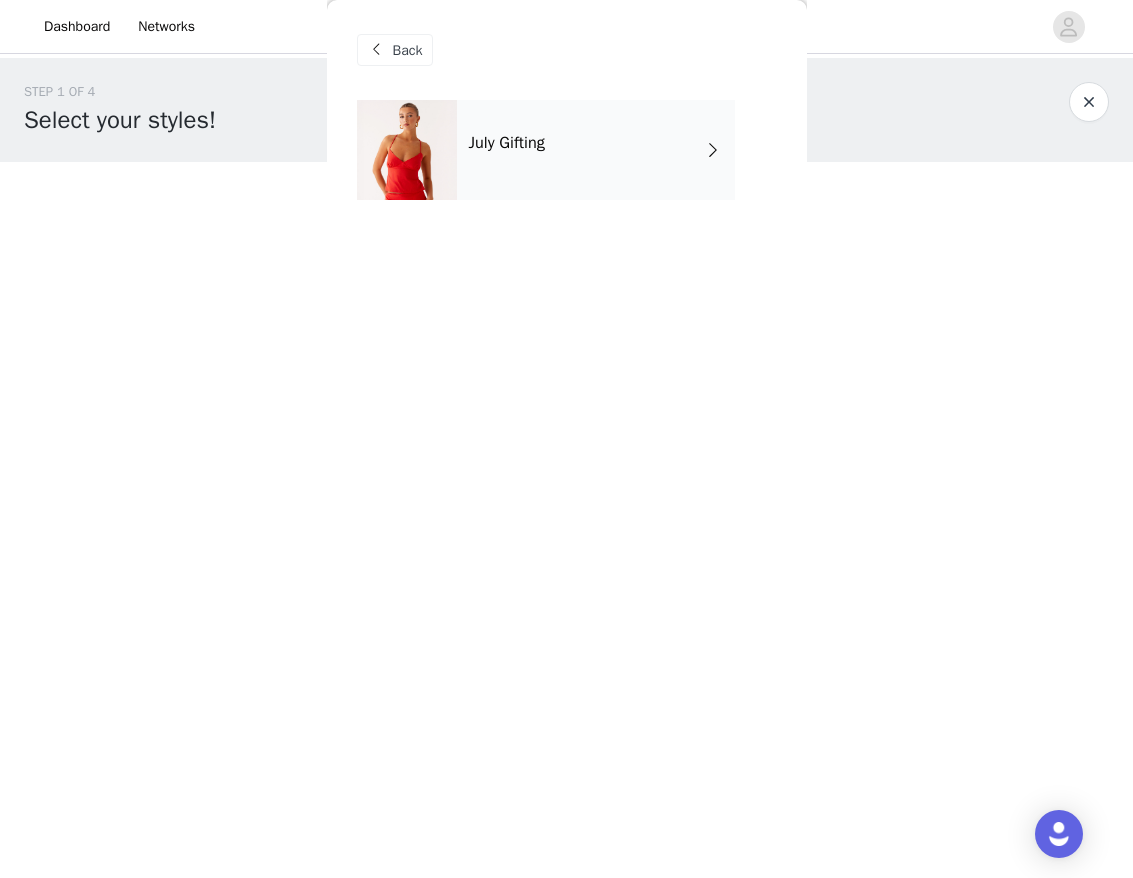 click on "July Gifting" at bounding box center [596, 150] 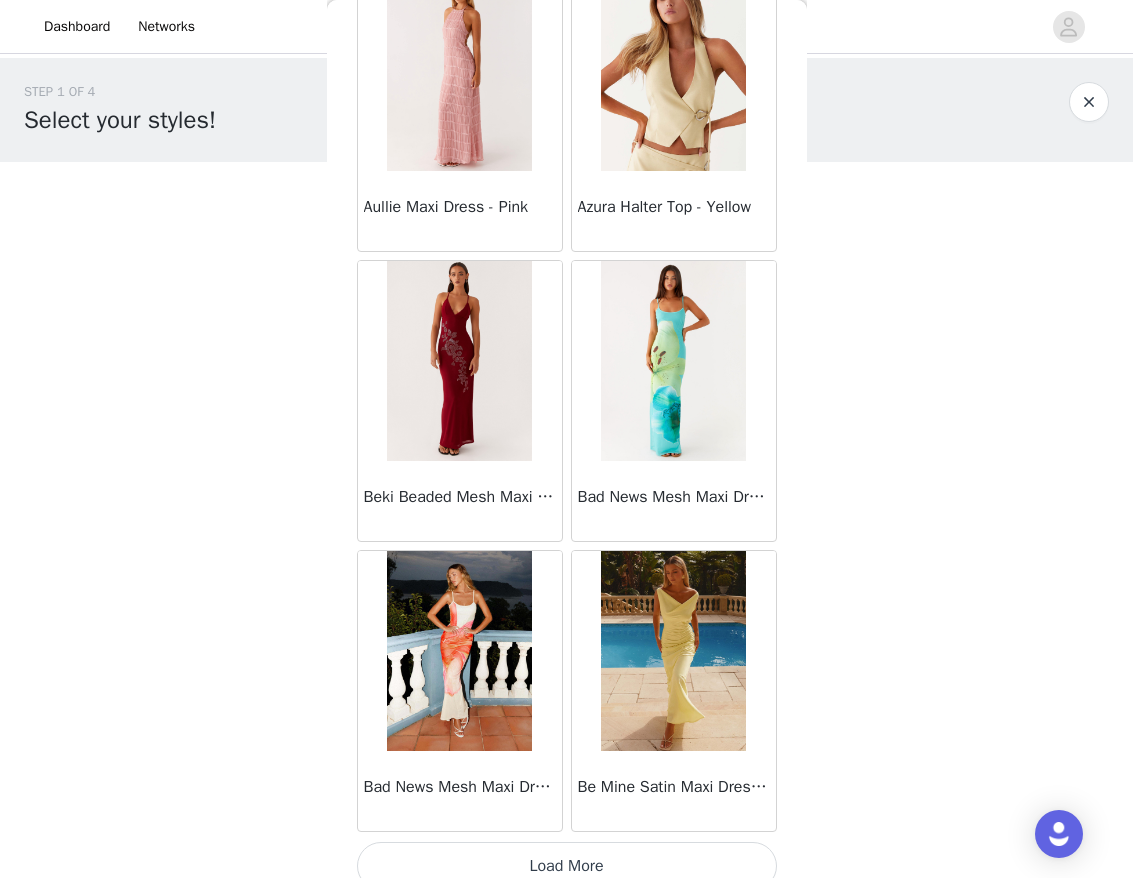 scroll, scrollTop: 2182, scrollLeft: 0, axis: vertical 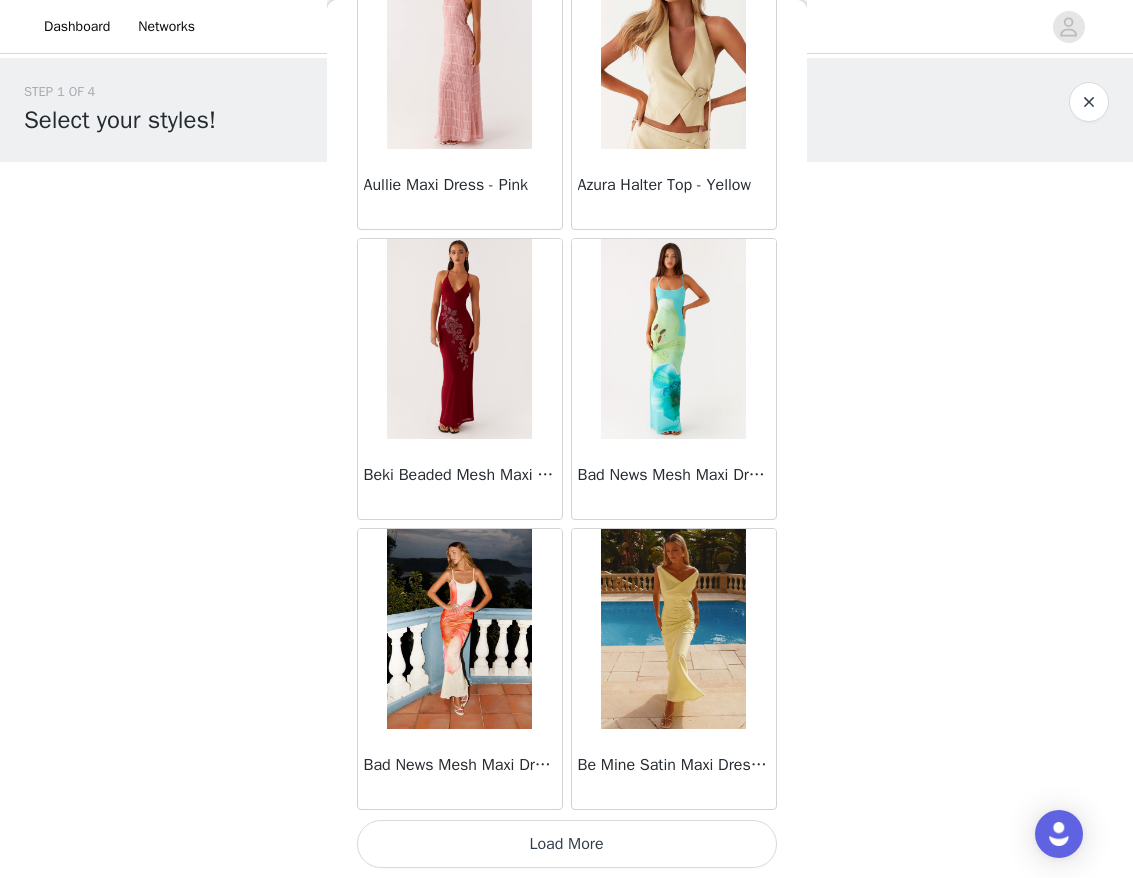 click on "Load More" at bounding box center (567, 844) 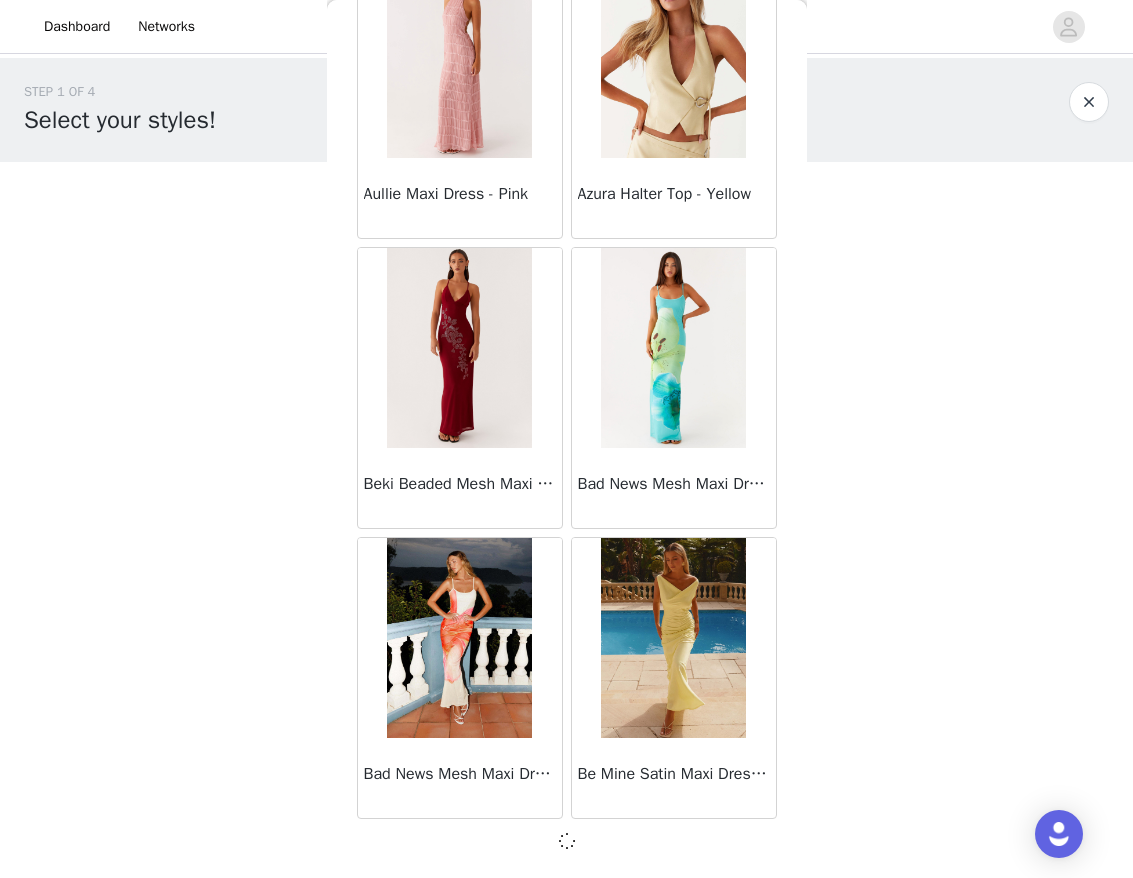 scroll, scrollTop: 2182, scrollLeft: 0, axis: vertical 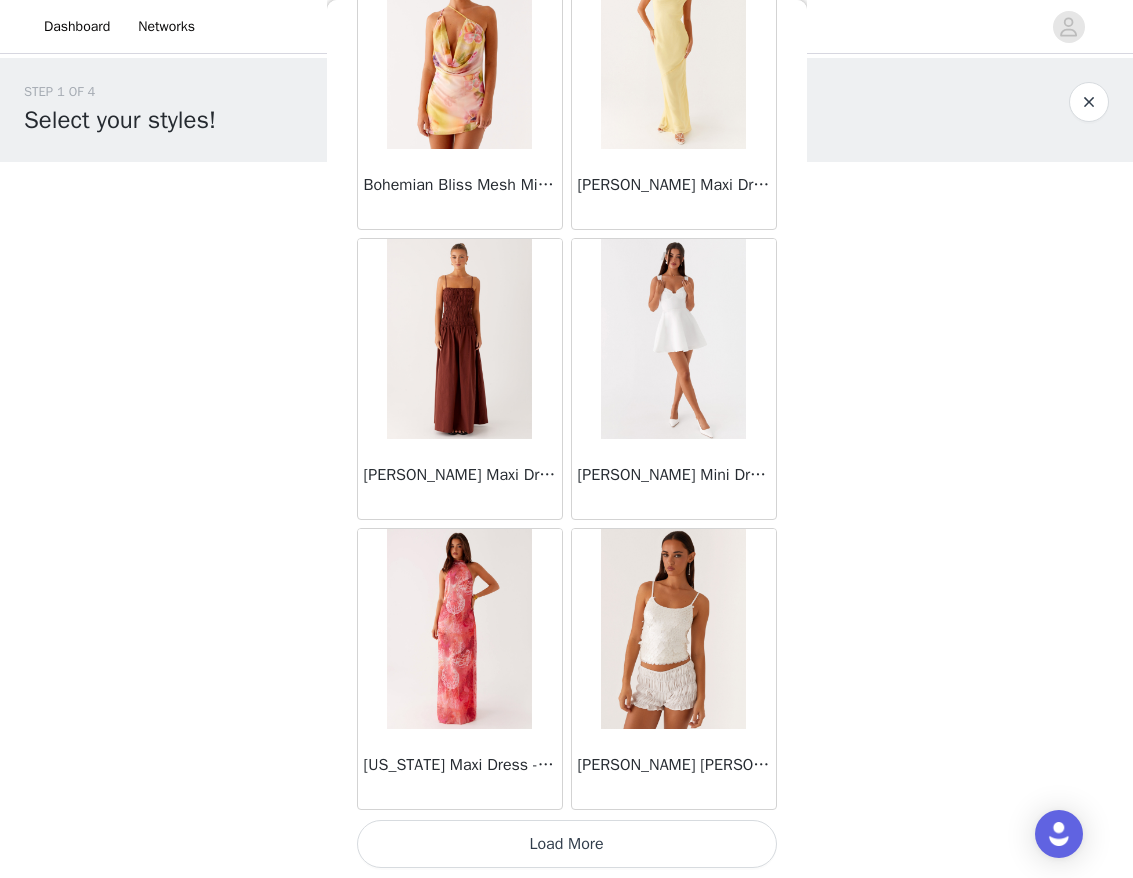 click on "Load More" at bounding box center (567, 844) 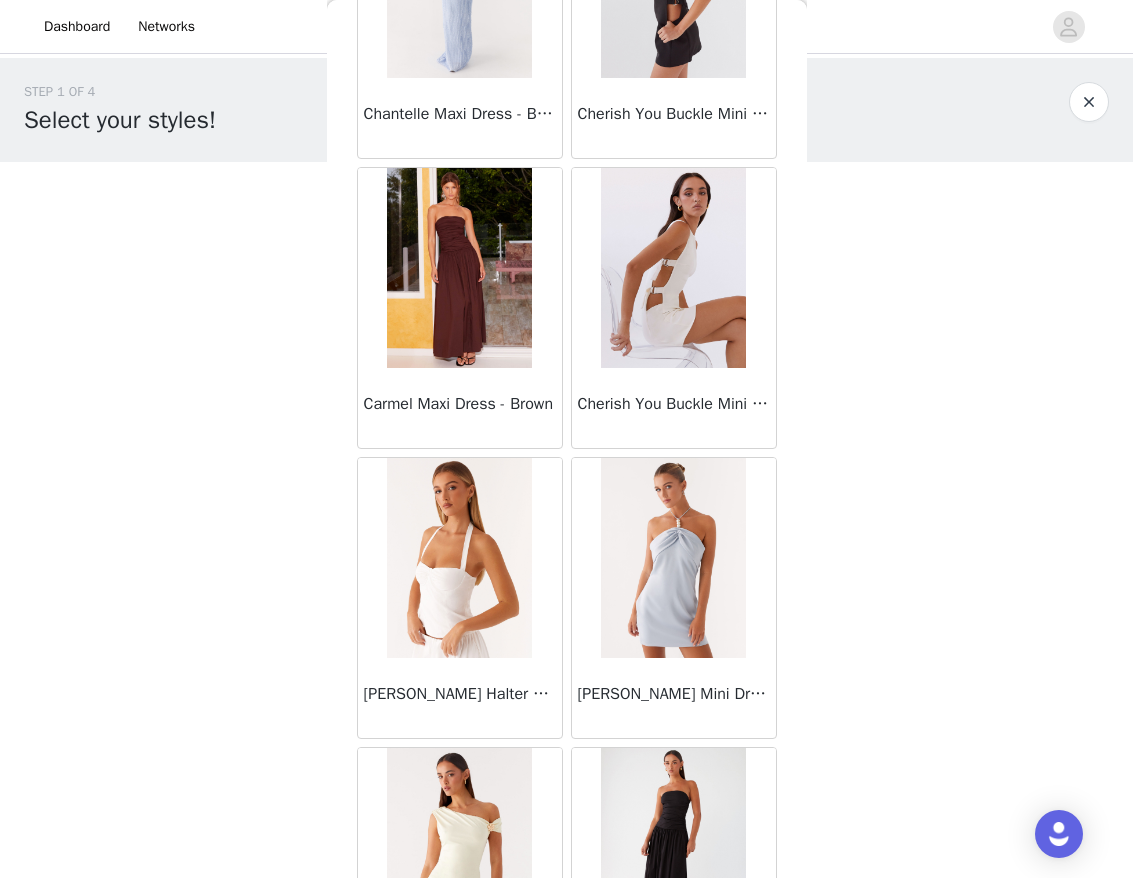 scroll, scrollTop: 7382, scrollLeft: 0, axis: vertical 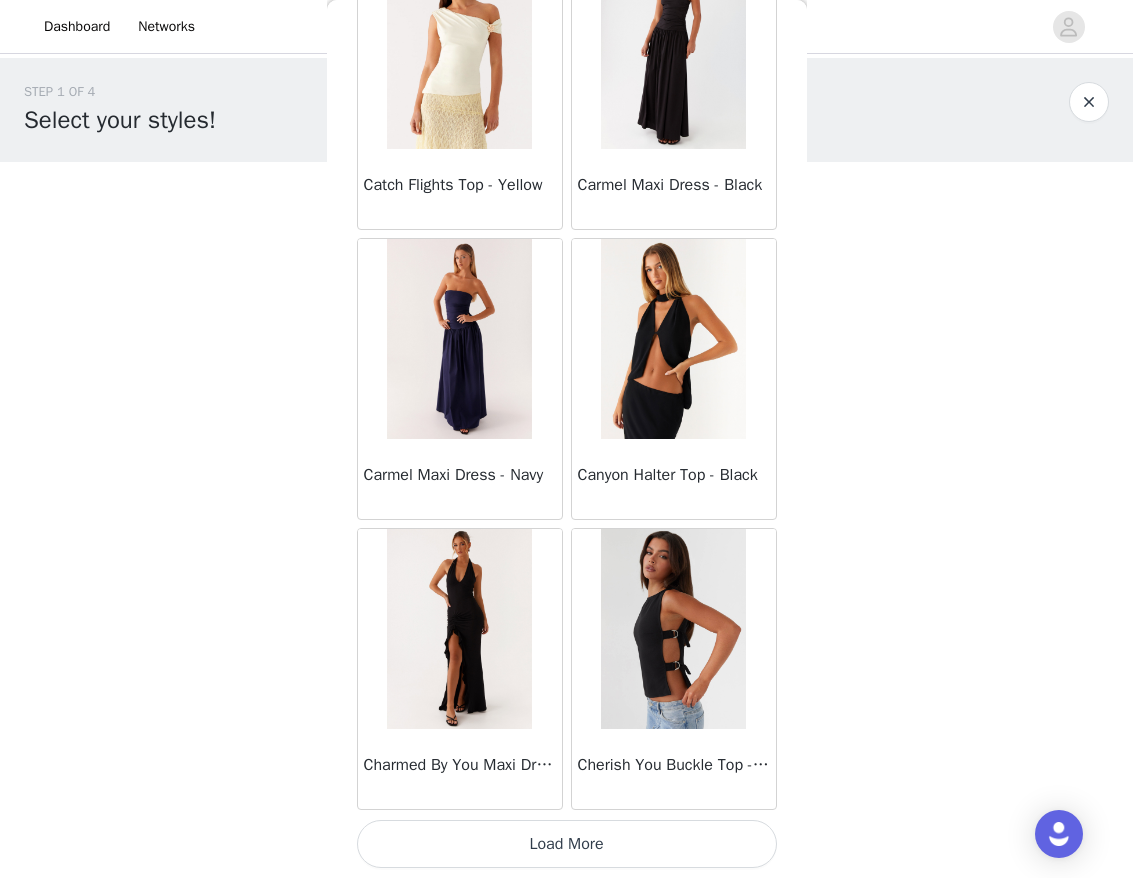 click on "[PERSON_NAME] Strapless Mini Dress - Yellow       [PERSON_NAME] Maxi Dress - Orange Blue Floral       Avenue Mini Dress - Plum       Aullie Maxi Dress - Yellow       Aullie Maxi Dress - Ivory       Aullie Mini Dress - Black       Avalia Backless Scarf Mini Dress - White Polka Dot       Aullie Maxi Dress - Blue       [PERSON_NAME] Maxi Dress - Bloom Wave Print       Athens One Shoulder Top - Floral       Aullie Mini Dress - Blue       Aullie Maxi Dress - [PERSON_NAME] Strapless Mini Dress - Cobalt       Atlantic Midi Dress - Yellow       Aullie Maxi Dress - Pink       Azura Halter Top - Yellow       Beki Beaded Mesh Maxi Dress - Deep Red       Bad News Mesh Maxi Dress - Turquoise Floral       Bad News Mesh Maxi Dress - Yellow Floral       Be Mine Satin Maxi Dress - Canary       Belize Maxi Dress - Yellow       [PERSON_NAME] Off Shoulder Knit Top - Mint       [PERSON_NAME] Tube Top - Blue       [PERSON_NAME] Top - Red Gingham       Breaking News Mini Dress - Black       Bodie Maxi Dress - Pastel Yellow" at bounding box center (567, -3504) 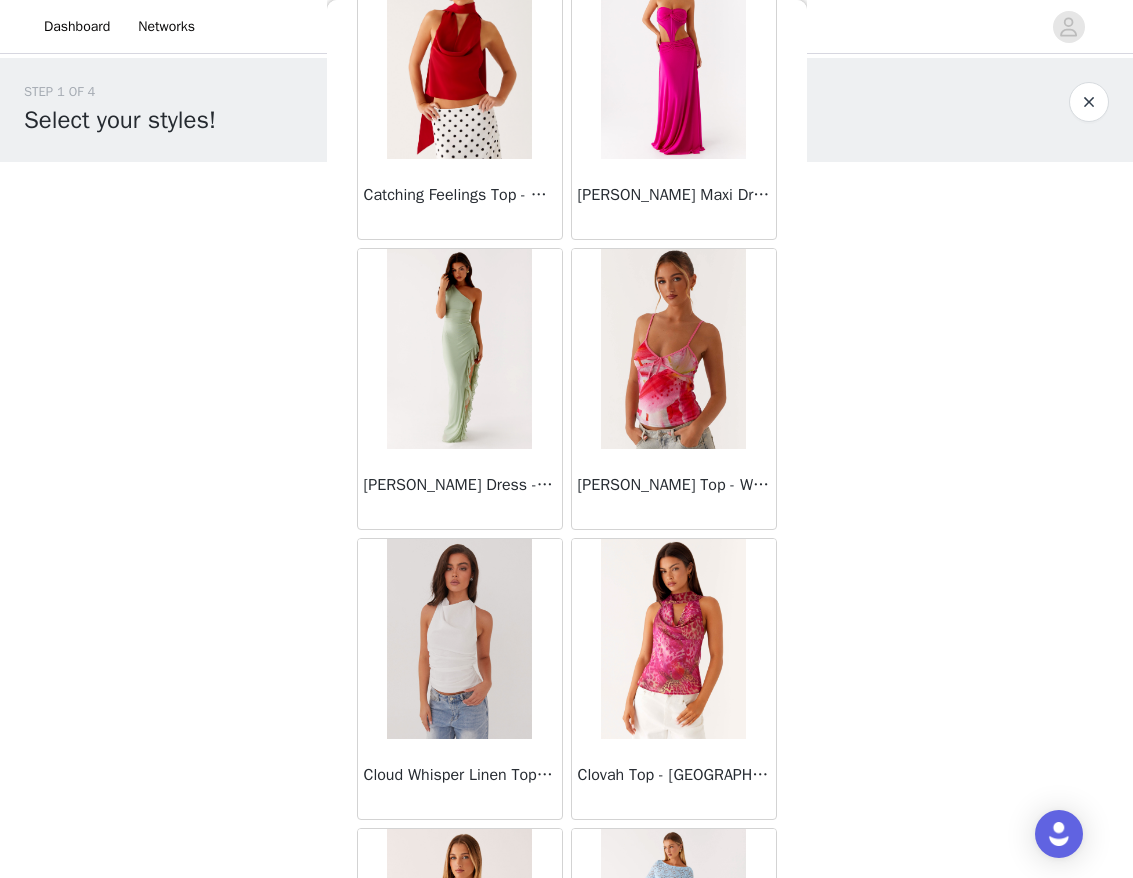 scroll, scrollTop: 10882, scrollLeft: 0, axis: vertical 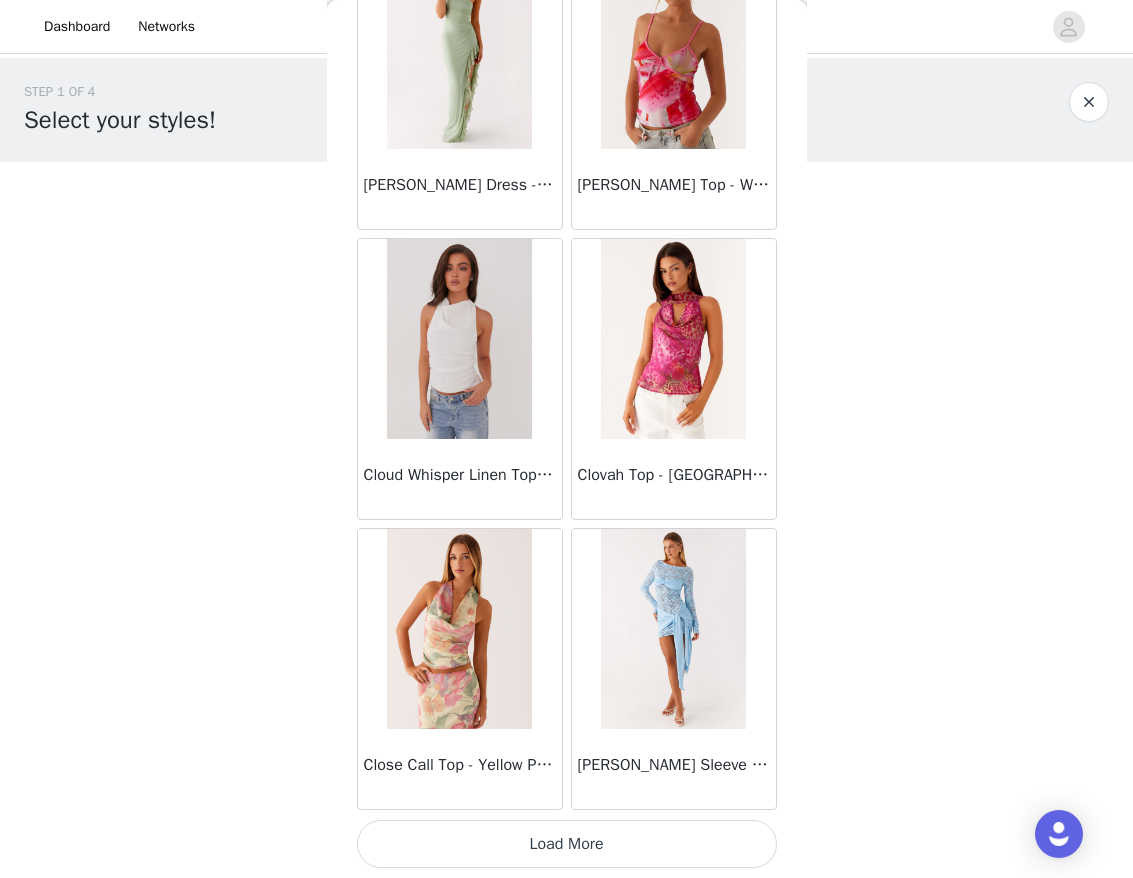 click on "Load More" at bounding box center [567, 844] 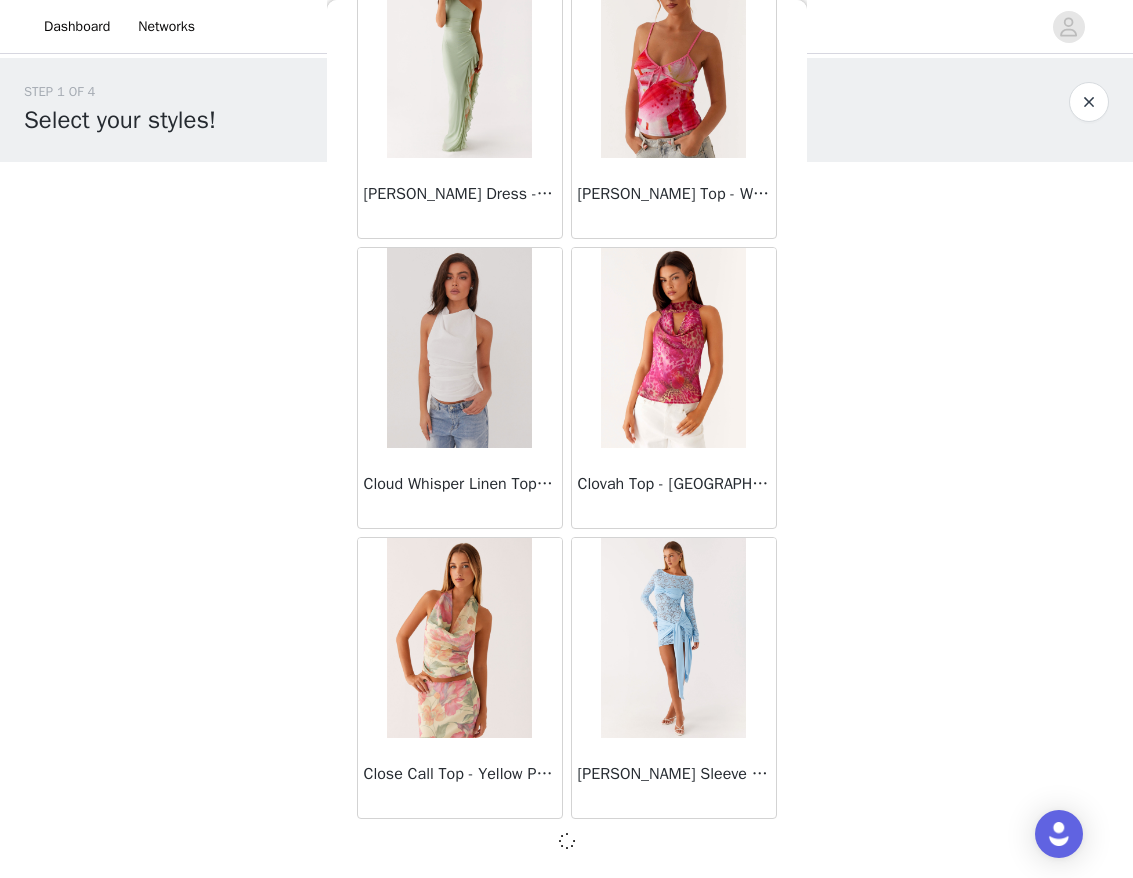 scroll, scrollTop: 10882, scrollLeft: 0, axis: vertical 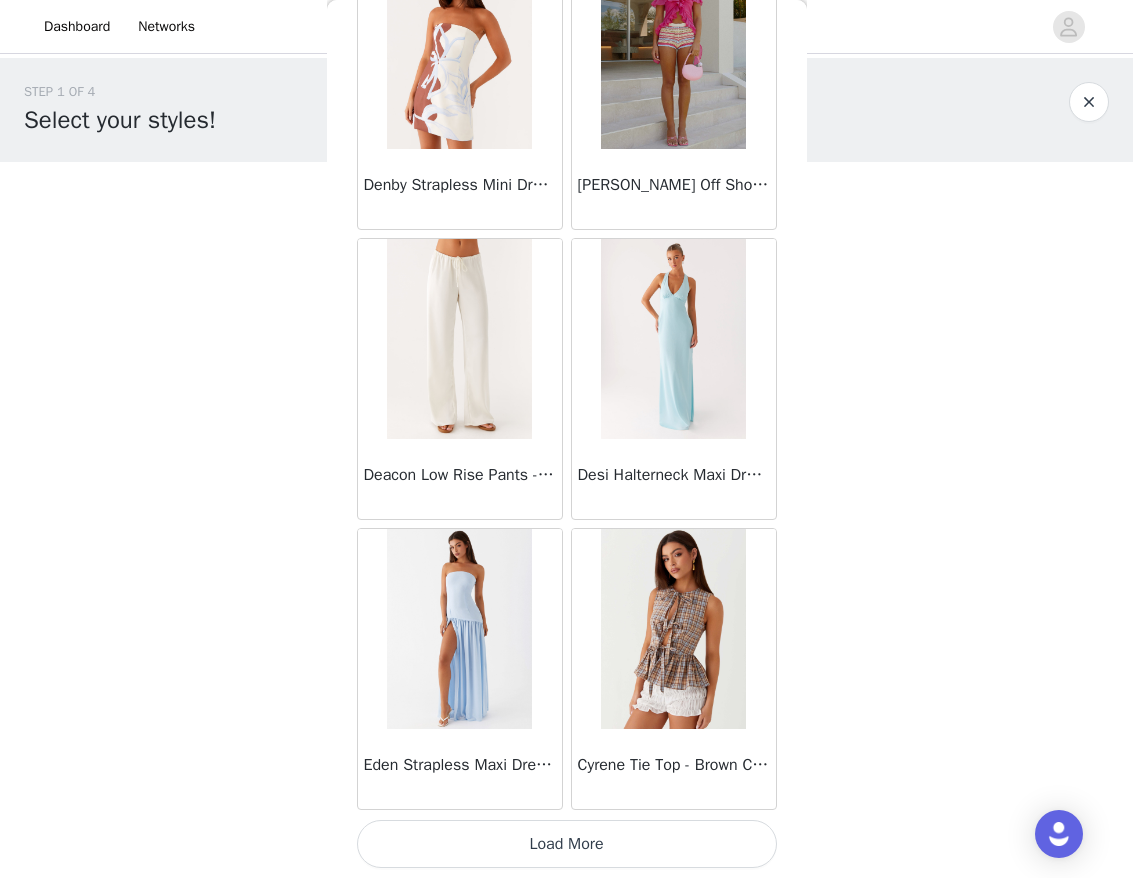 click on "Load More" at bounding box center (567, 844) 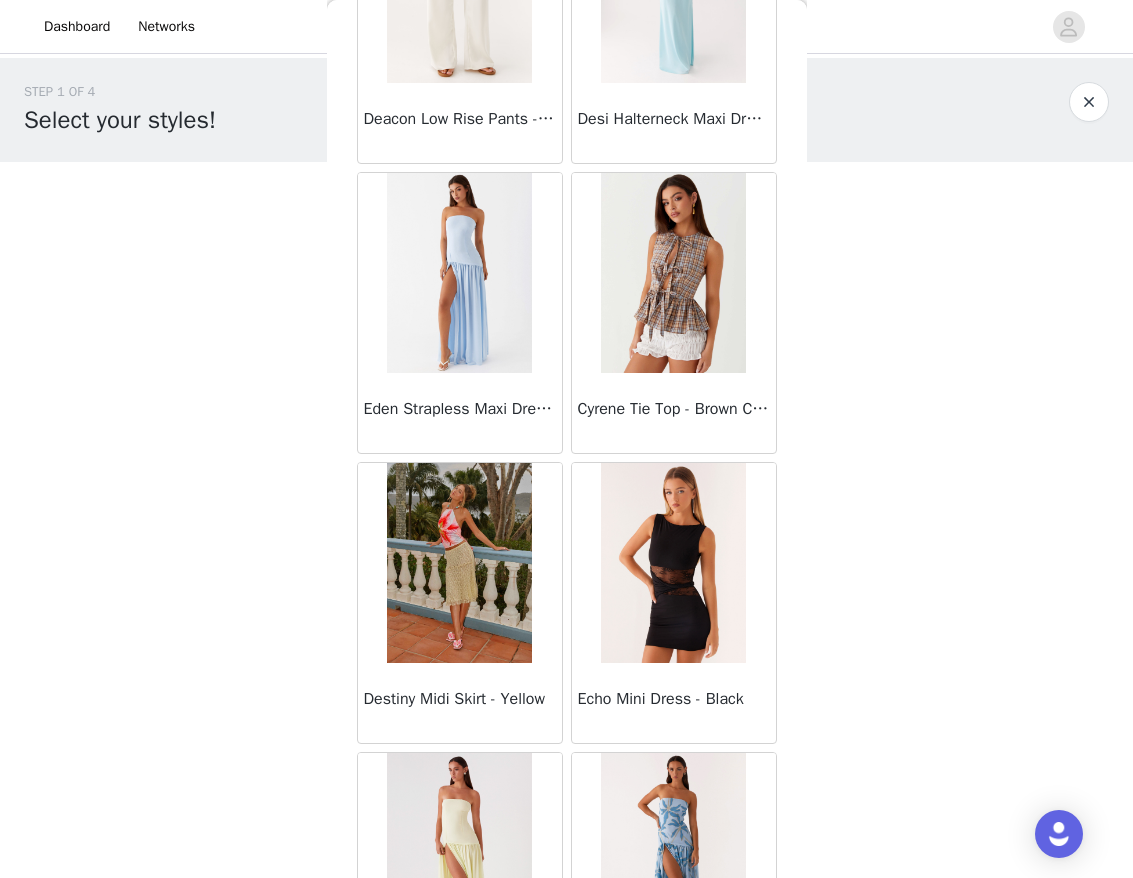scroll, scrollTop: 14282, scrollLeft: 0, axis: vertical 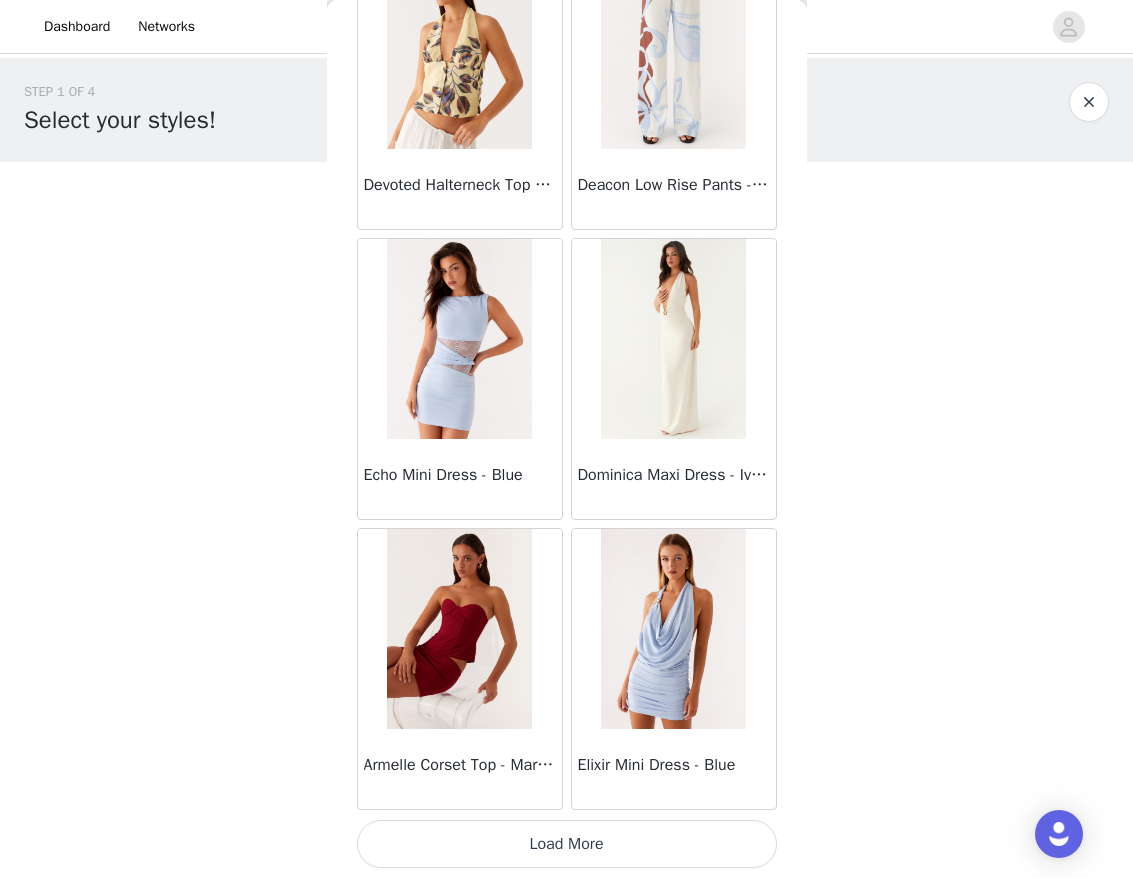 click on "Load More" at bounding box center (567, 844) 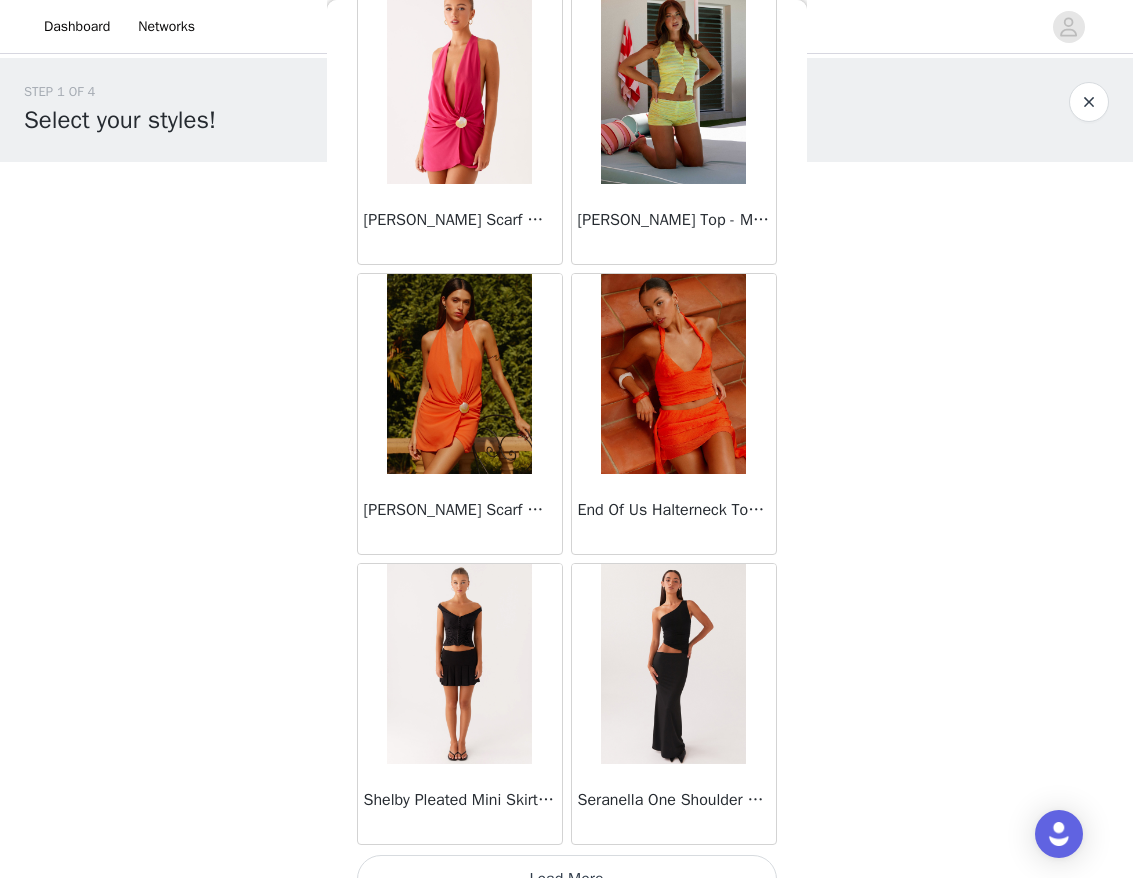scroll, scrollTop: 19582, scrollLeft: 0, axis: vertical 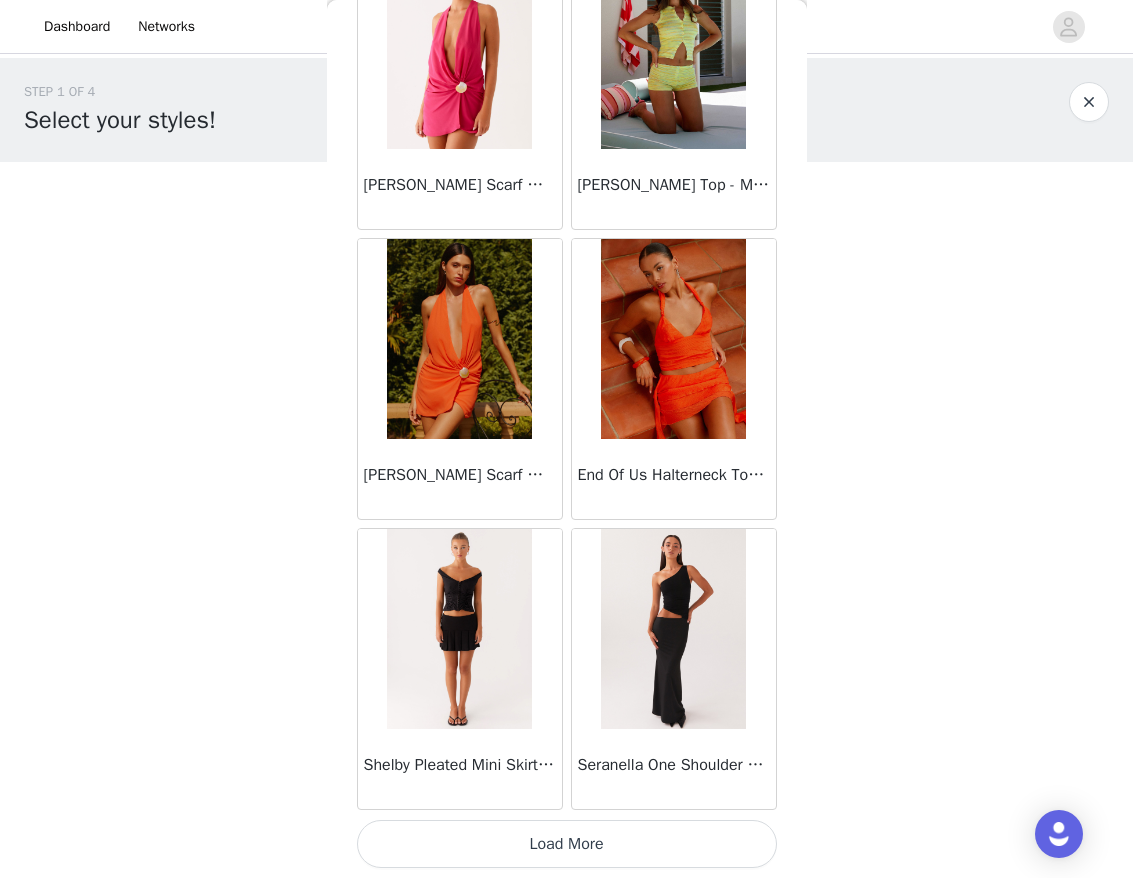 click on "Load More" at bounding box center (567, 844) 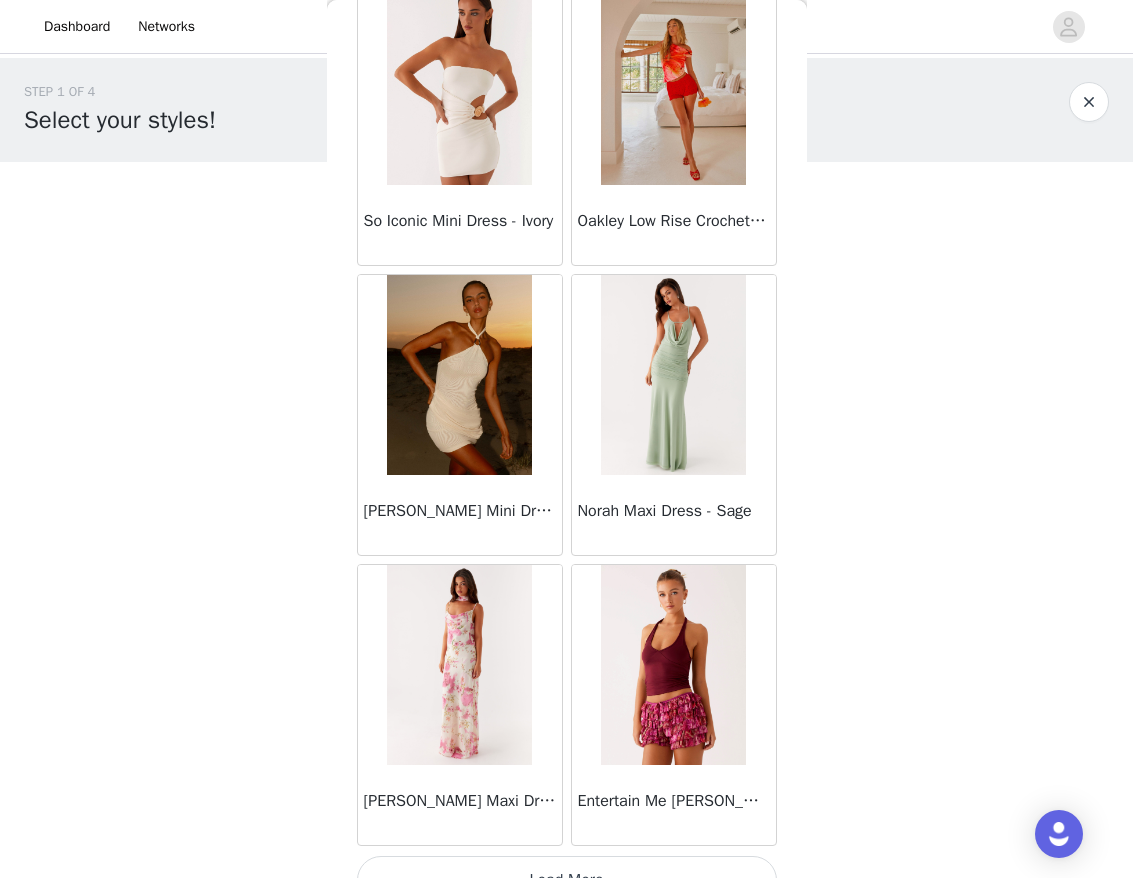 scroll, scrollTop: 22482, scrollLeft: 0, axis: vertical 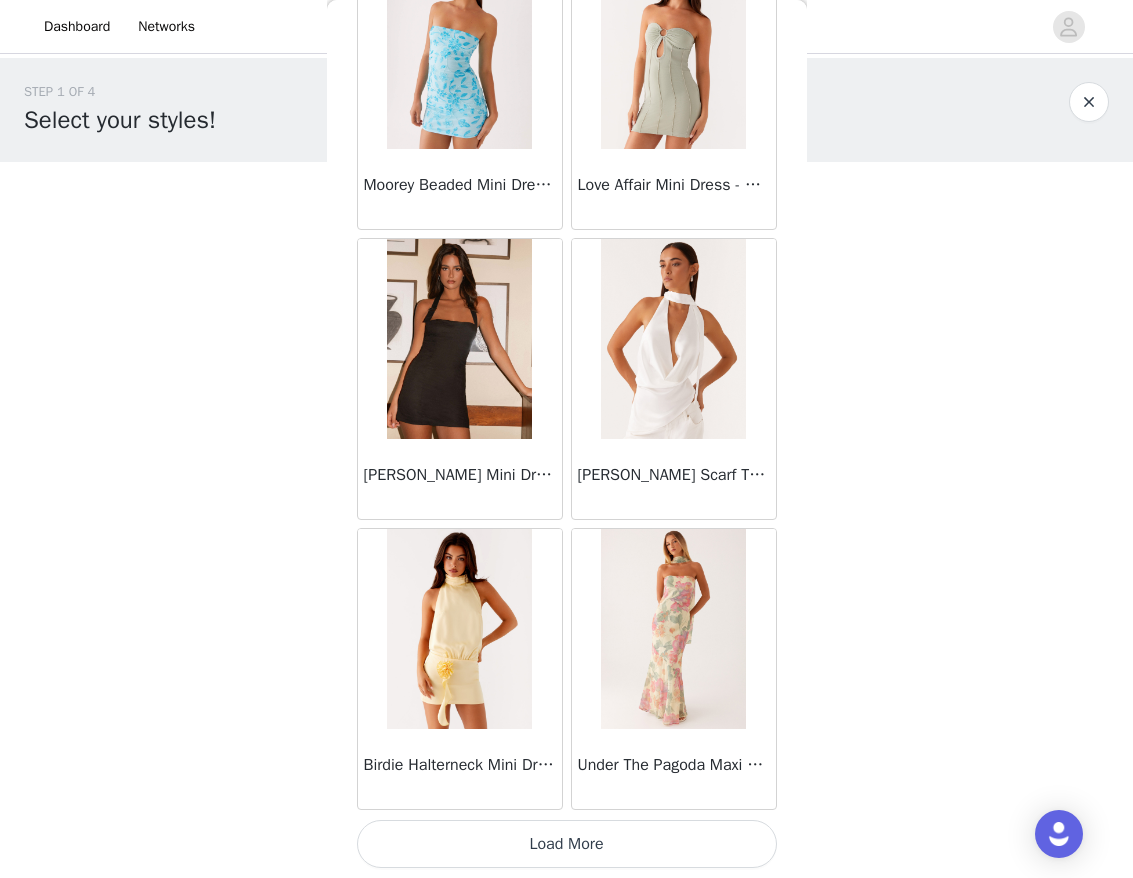 click on "Load More" at bounding box center [567, 844] 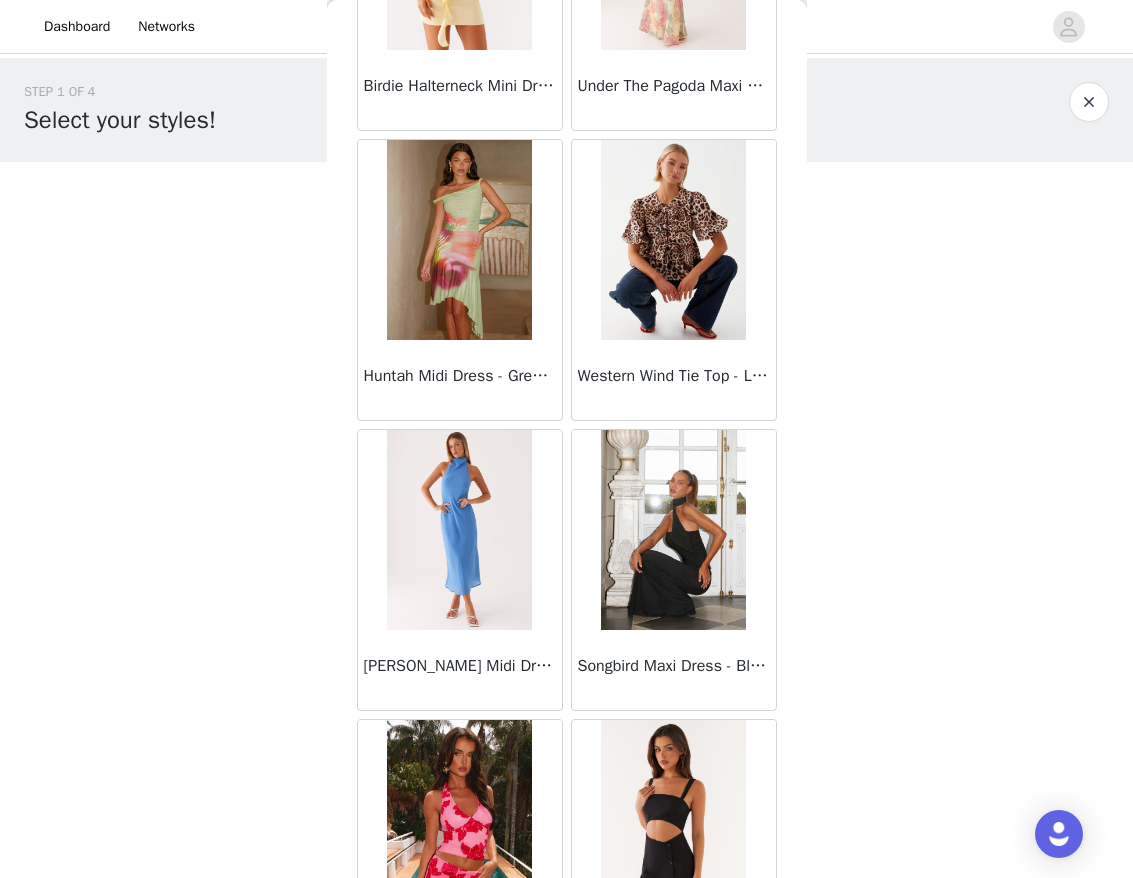 scroll, scrollTop: 26082, scrollLeft: 0, axis: vertical 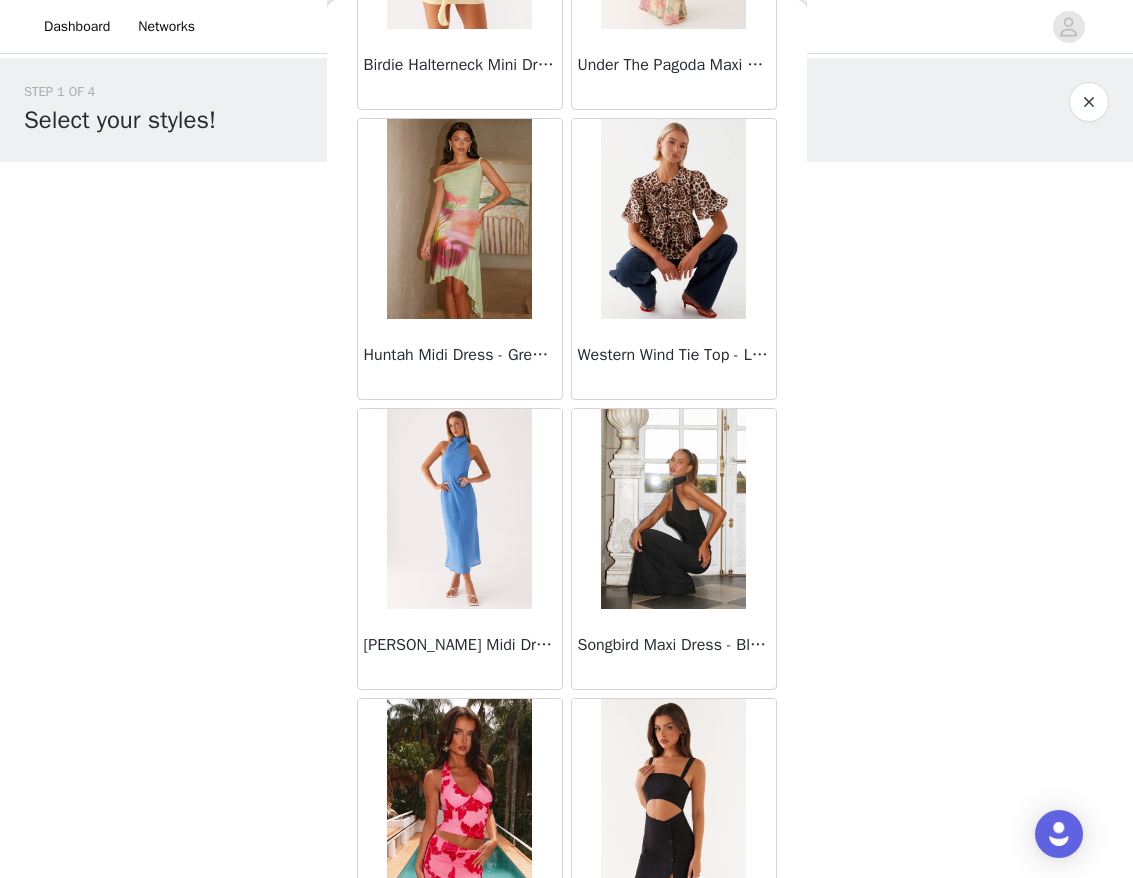 click at bounding box center [459, 509] 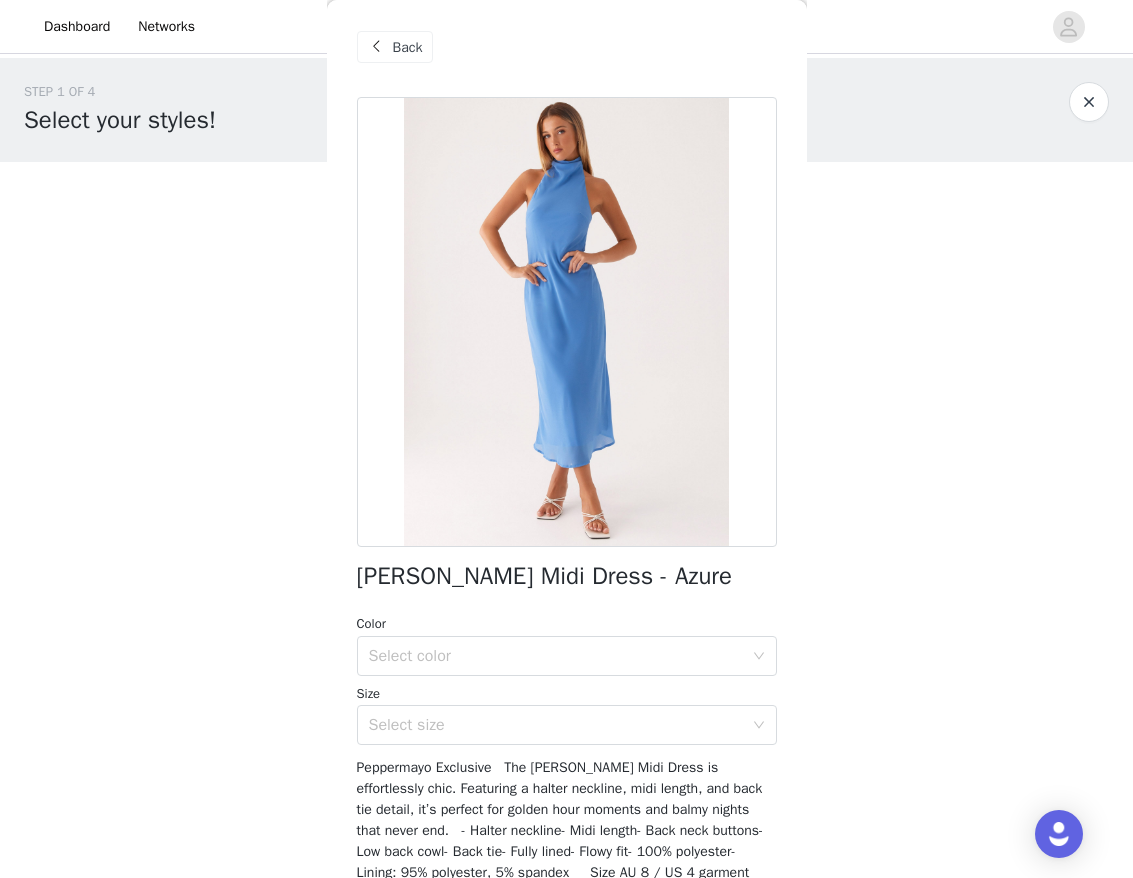 scroll, scrollTop: 0, scrollLeft: 0, axis: both 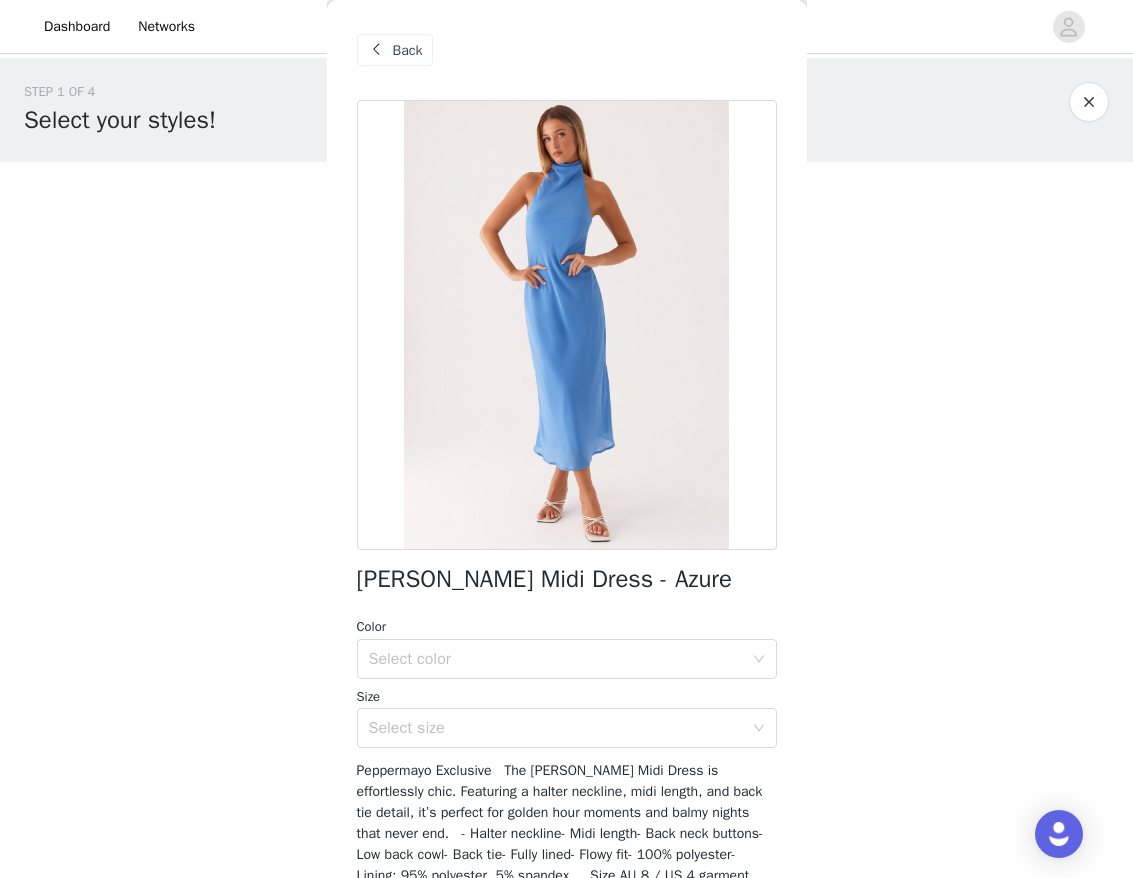 click on "Back" at bounding box center [408, 50] 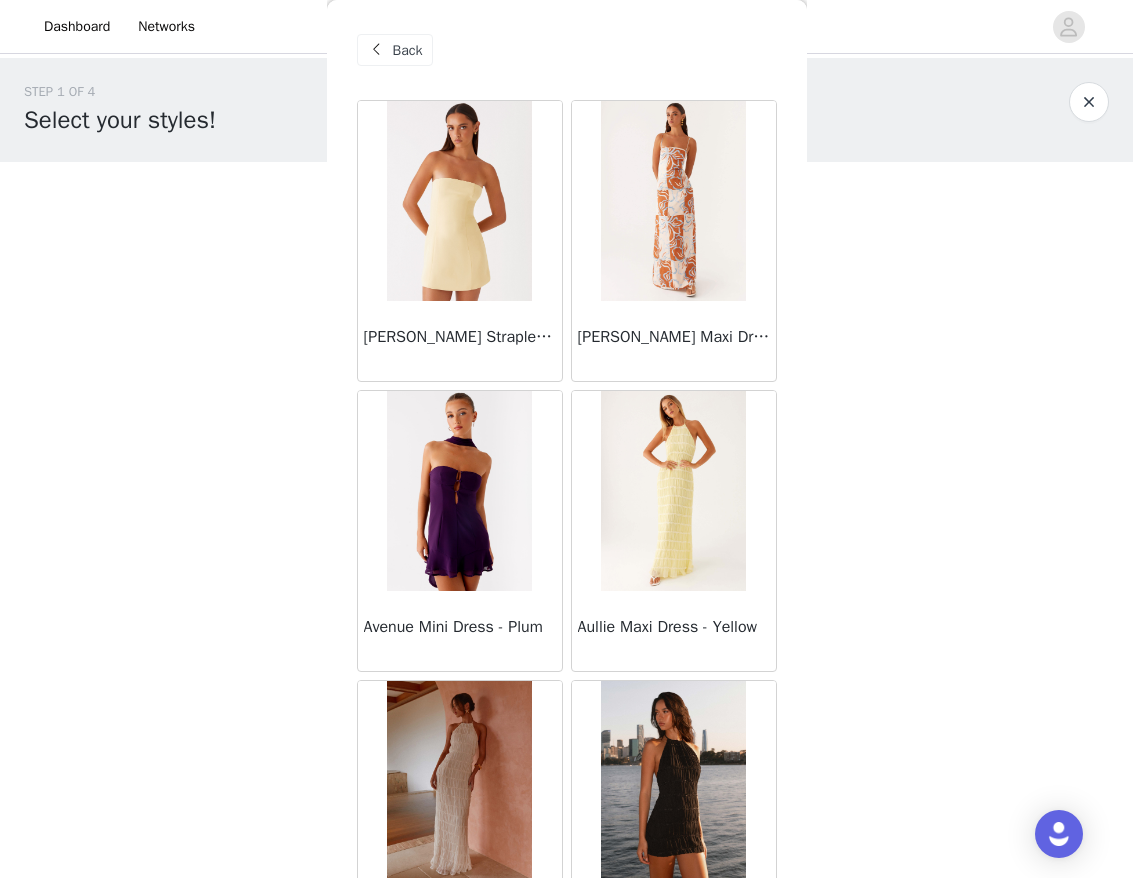 click at bounding box center [459, 201] 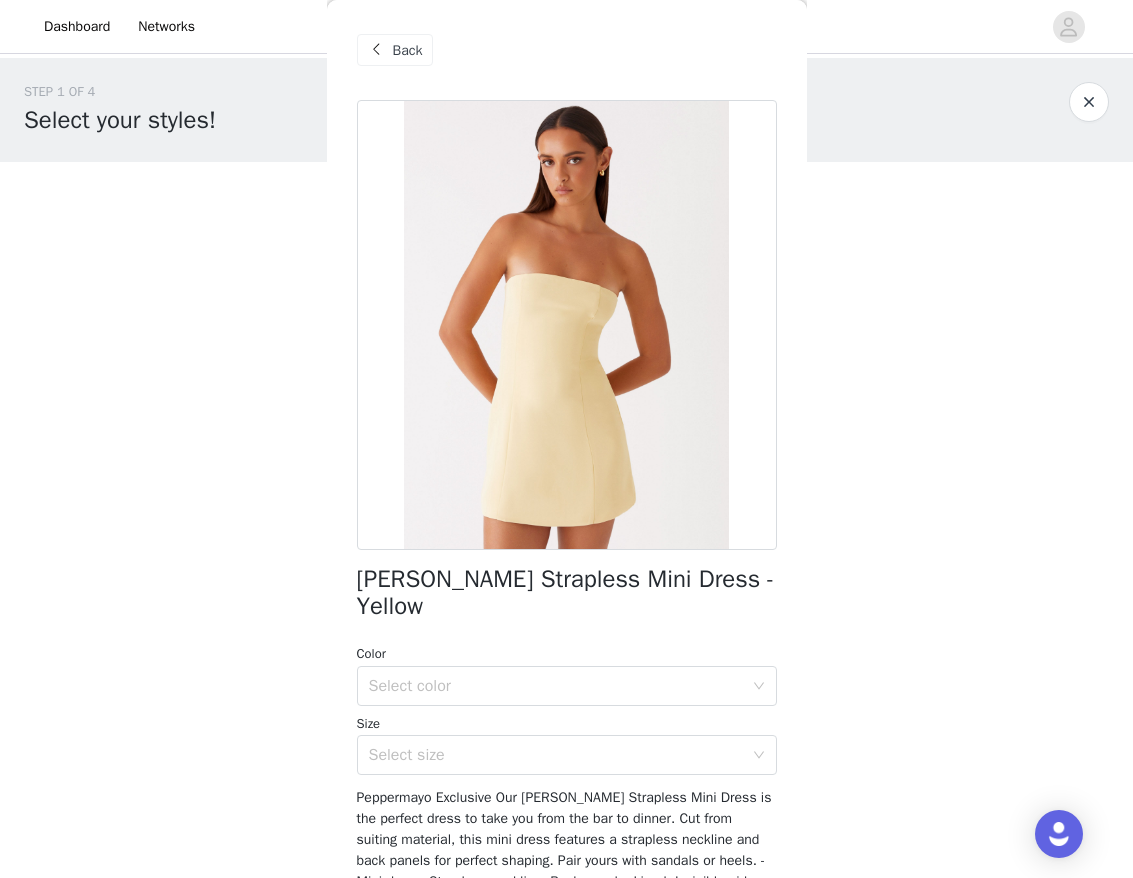 click at bounding box center [377, 50] 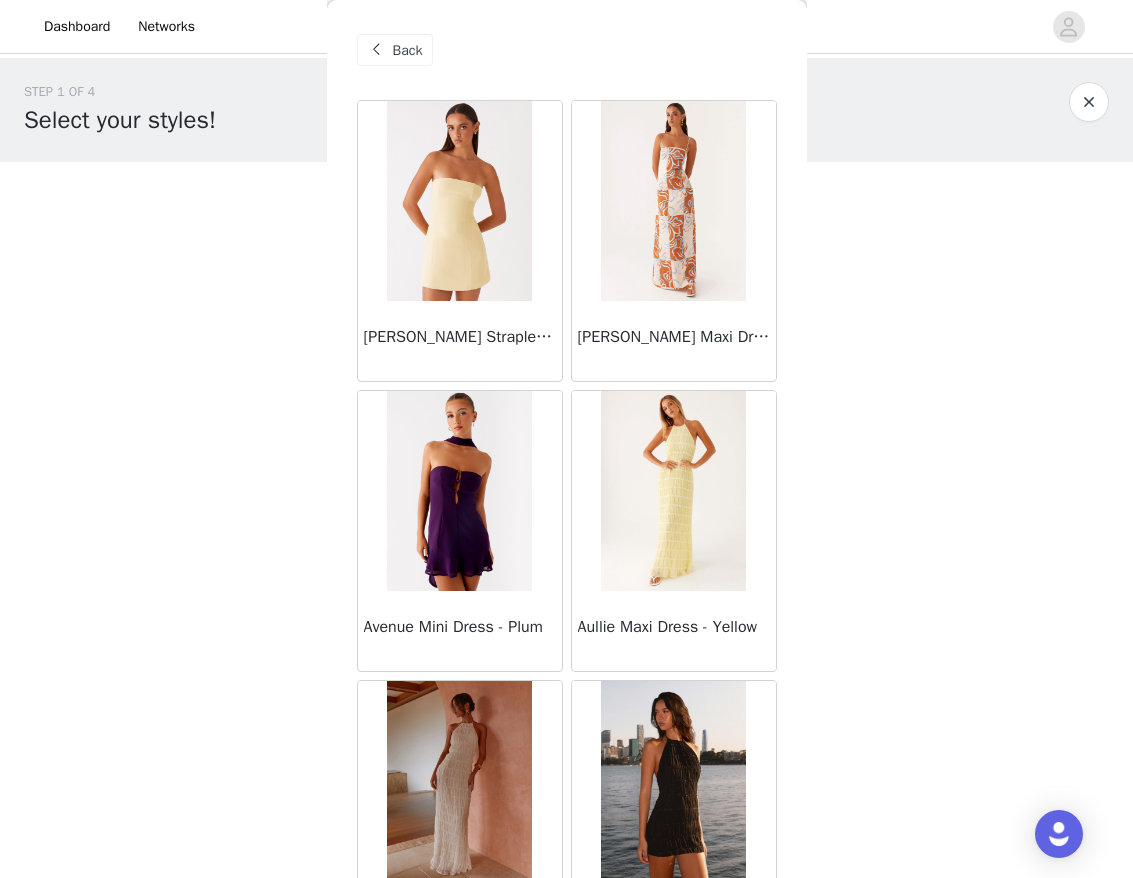 scroll, scrollTop: 500, scrollLeft: 0, axis: vertical 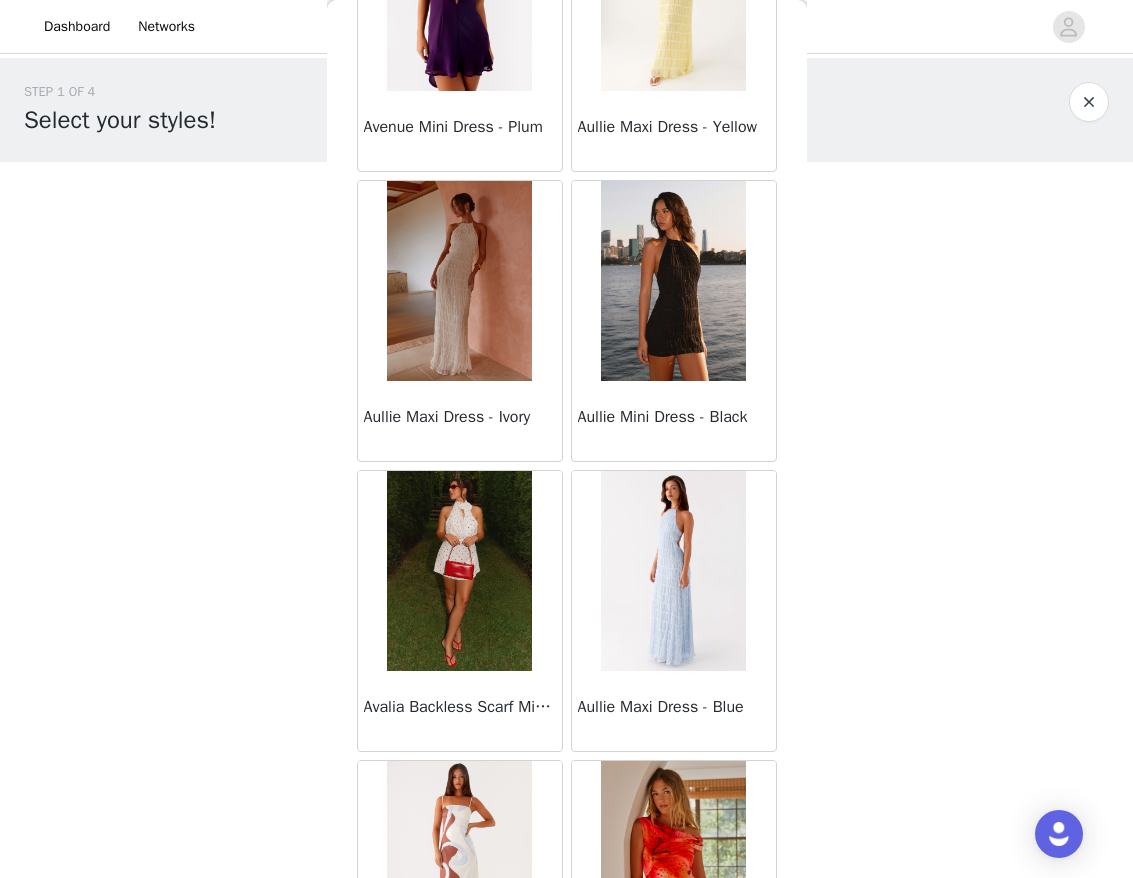 click at bounding box center [459, 281] 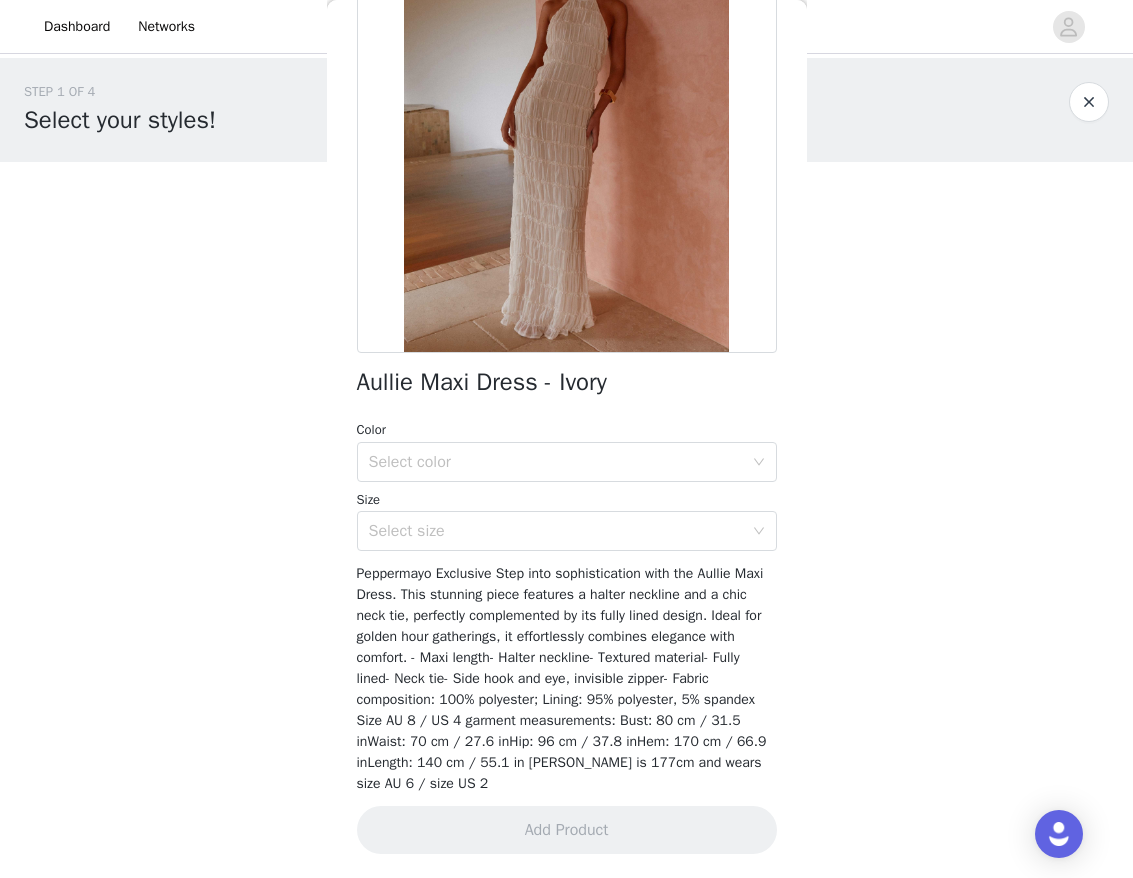 scroll, scrollTop: 0, scrollLeft: 0, axis: both 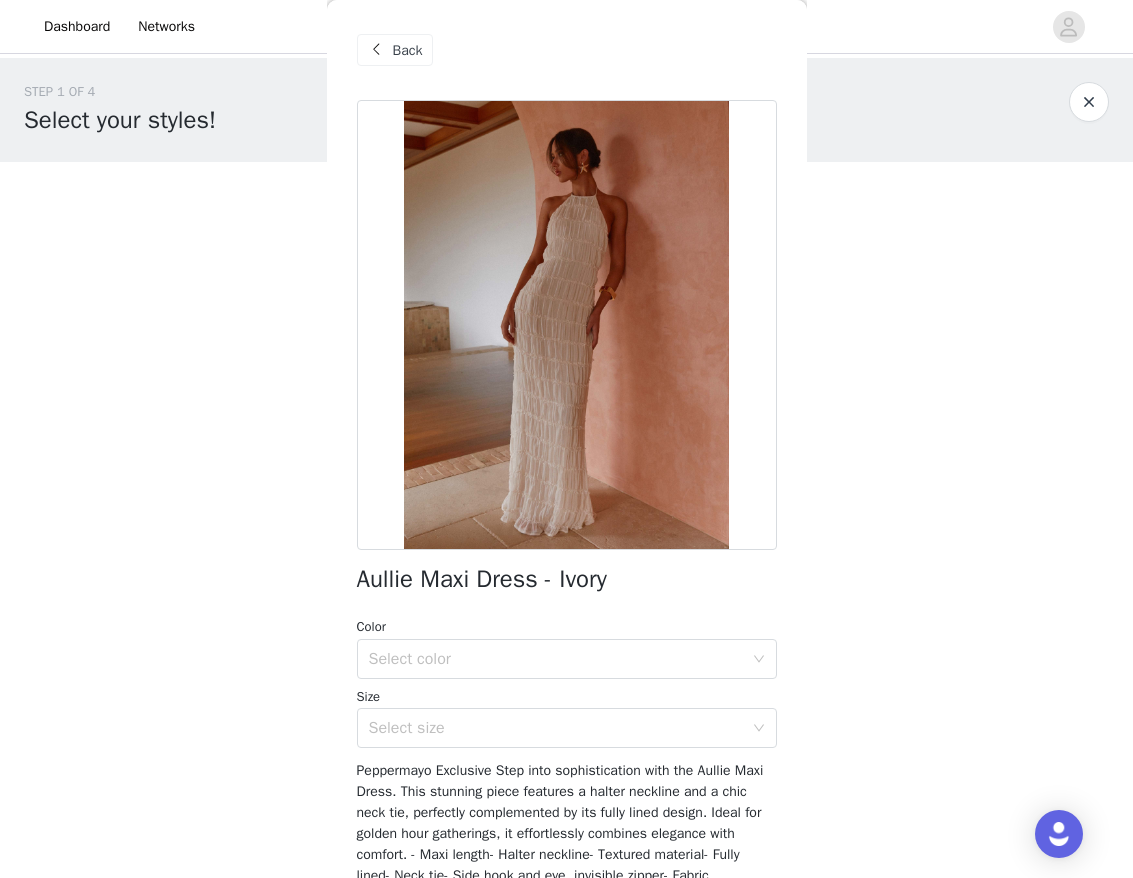 click at bounding box center [377, 50] 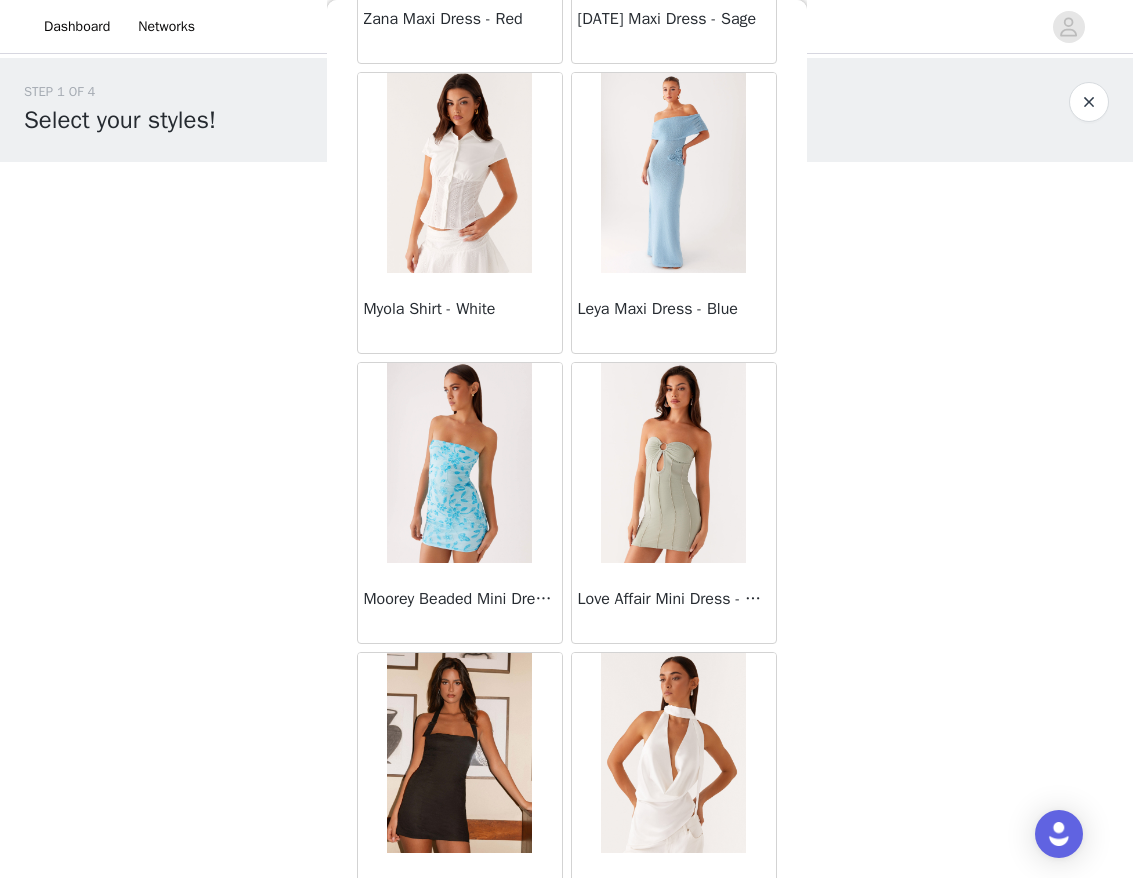 scroll, scrollTop: 28282, scrollLeft: 0, axis: vertical 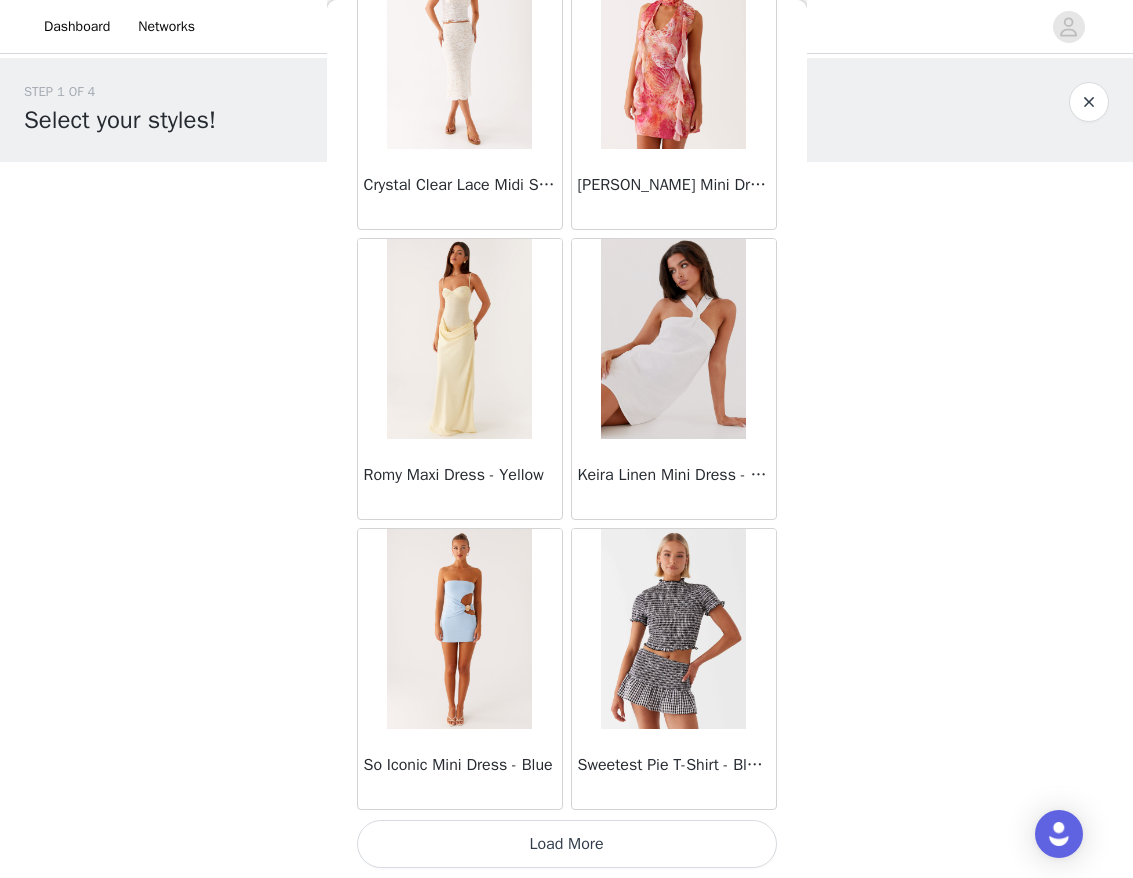 click on "Load More" at bounding box center [567, 844] 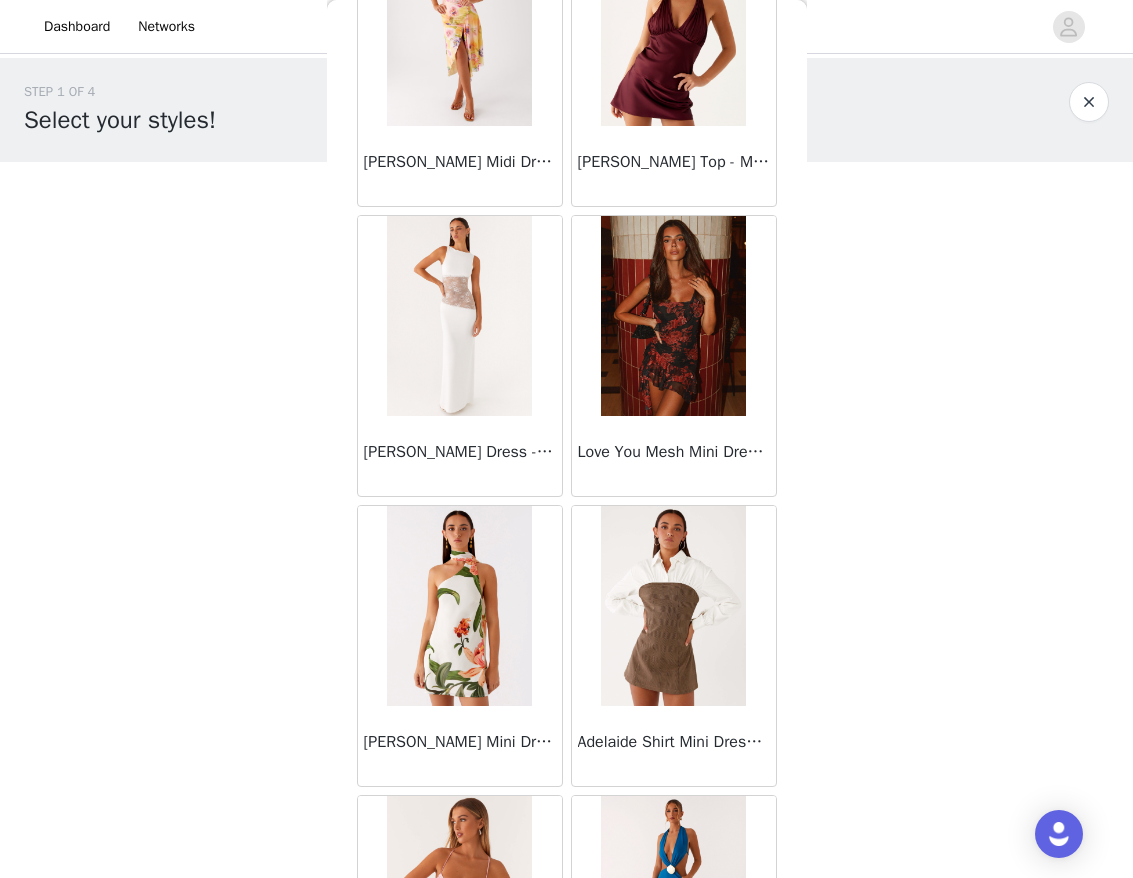 scroll, scrollTop: 29482, scrollLeft: 0, axis: vertical 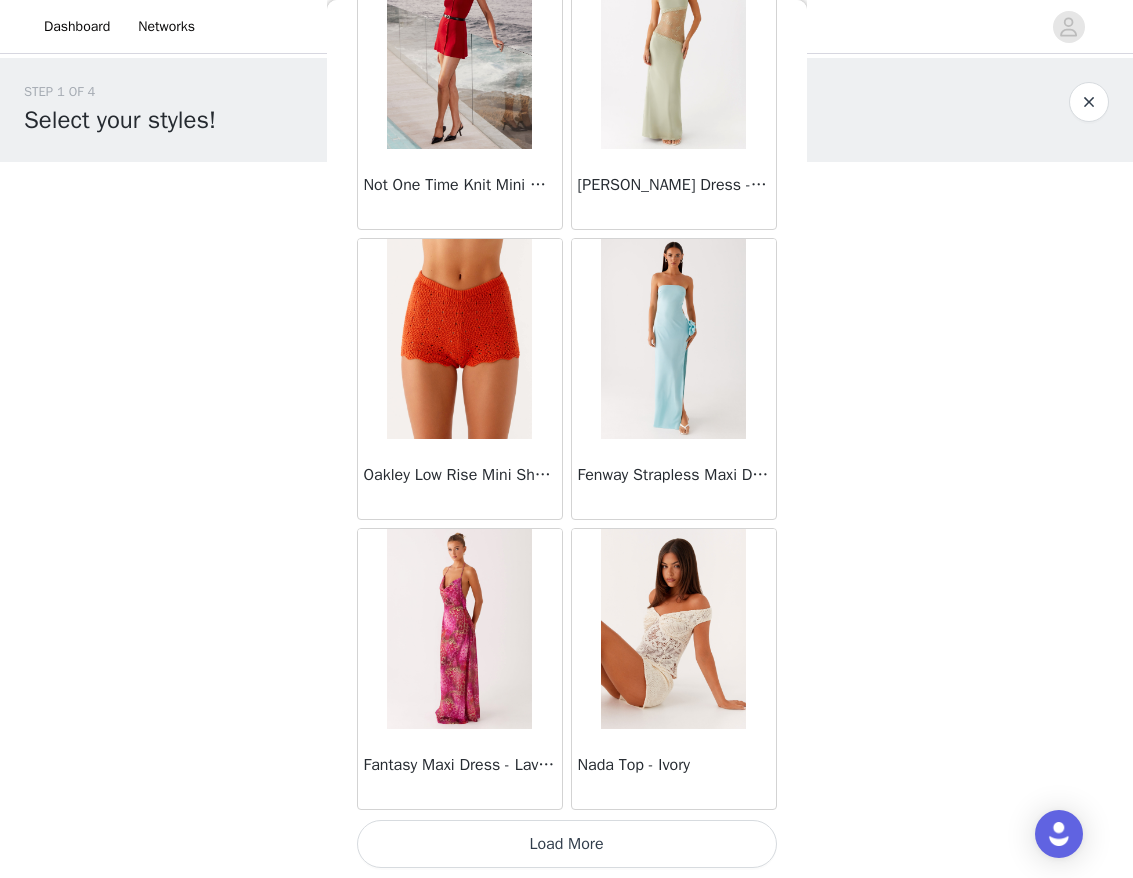 click on "Load More" at bounding box center (567, 844) 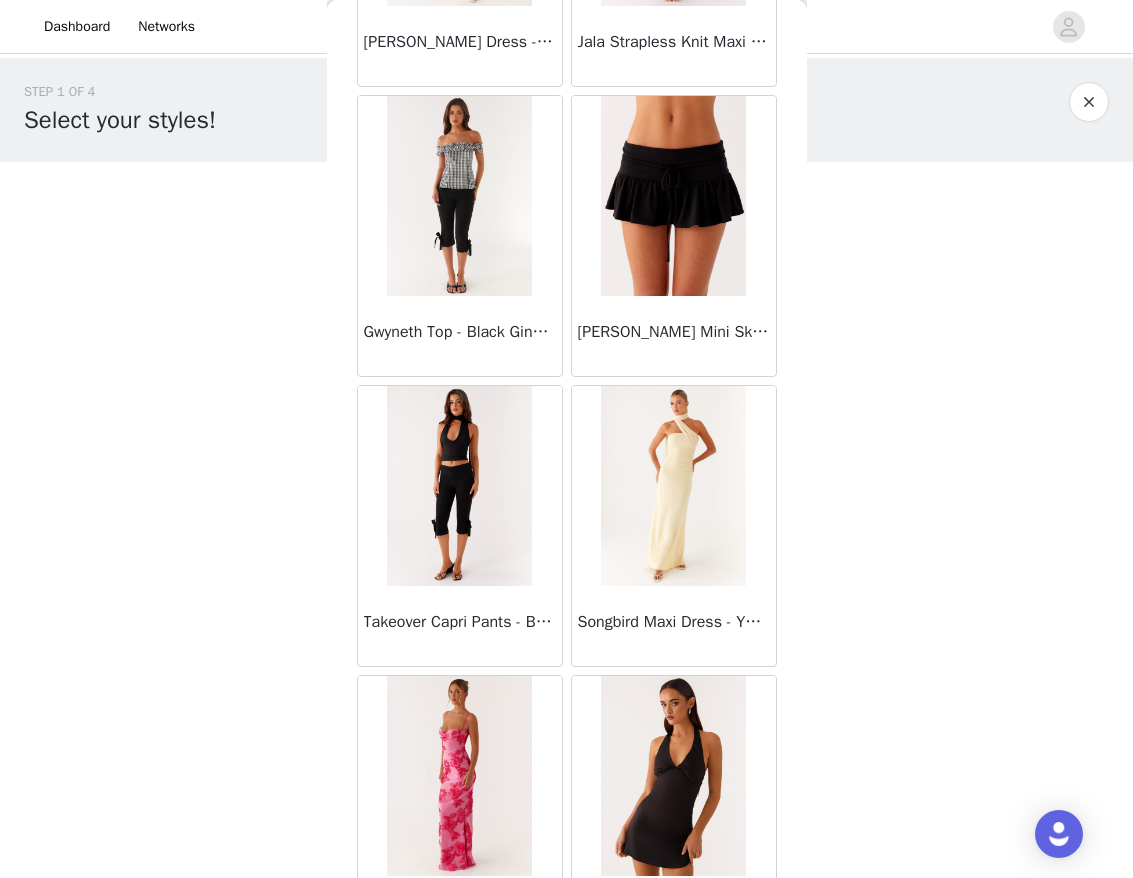 scroll, scrollTop: 33082, scrollLeft: 0, axis: vertical 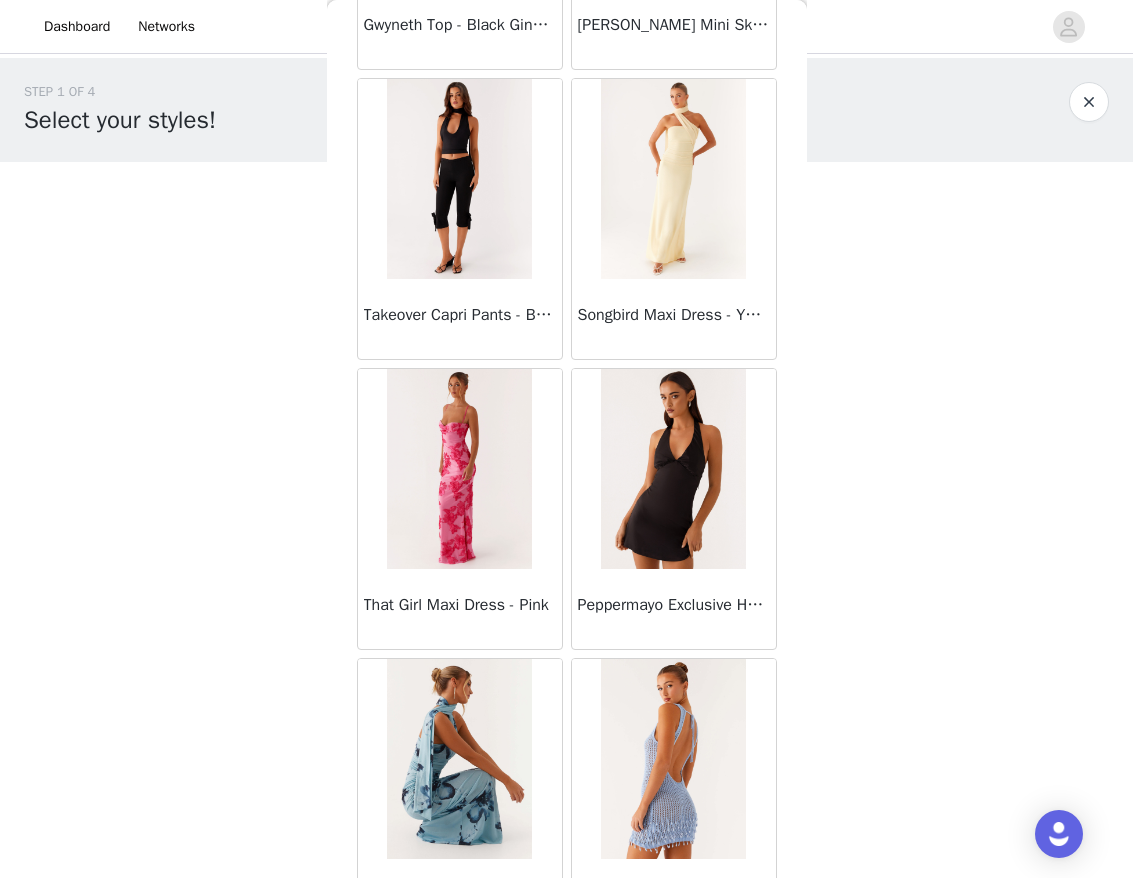 click at bounding box center (459, 469) 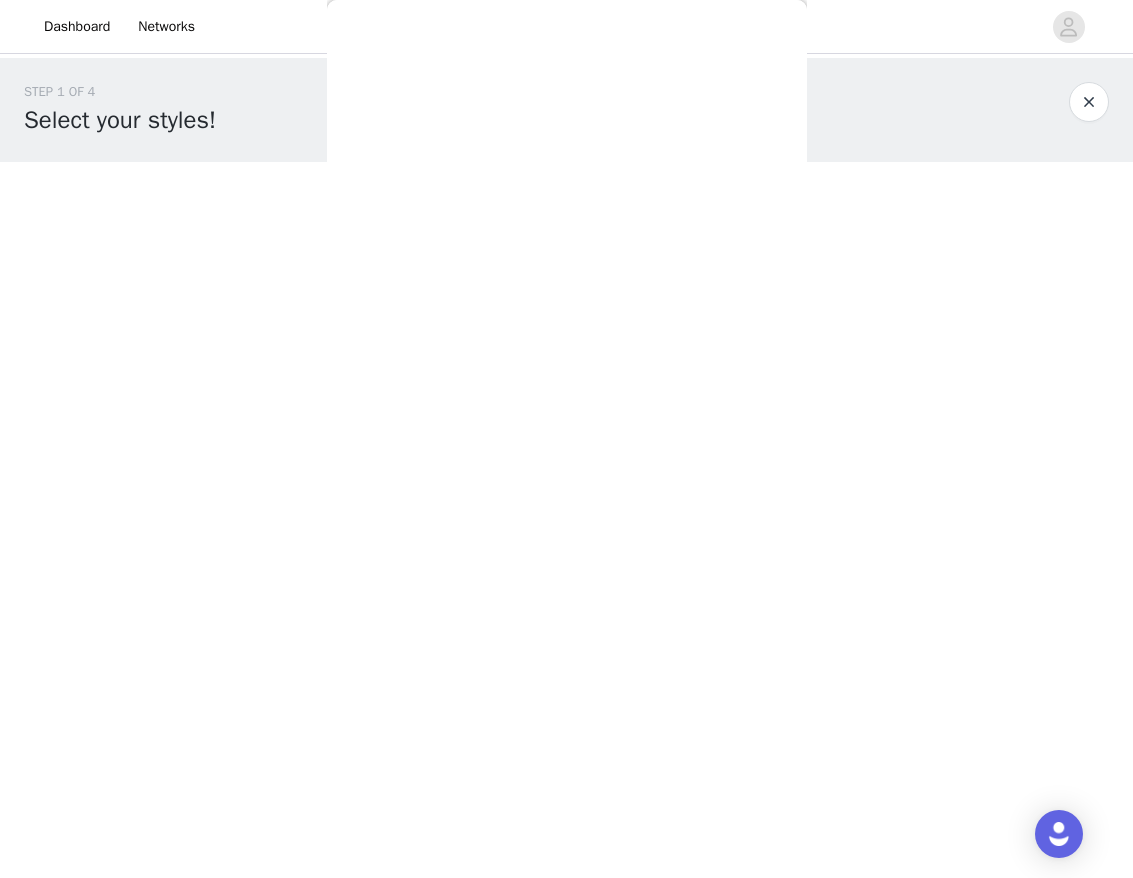 scroll, scrollTop: 0, scrollLeft: 0, axis: both 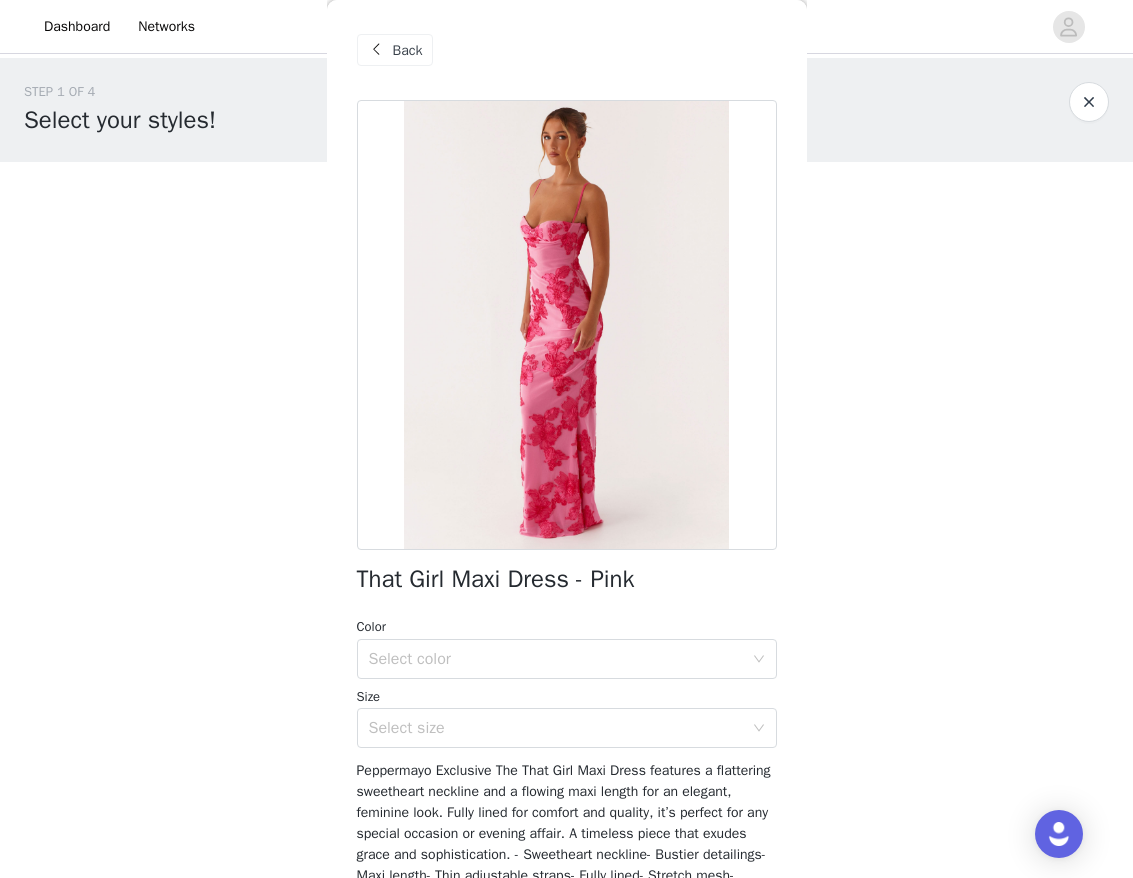 click at bounding box center [377, 50] 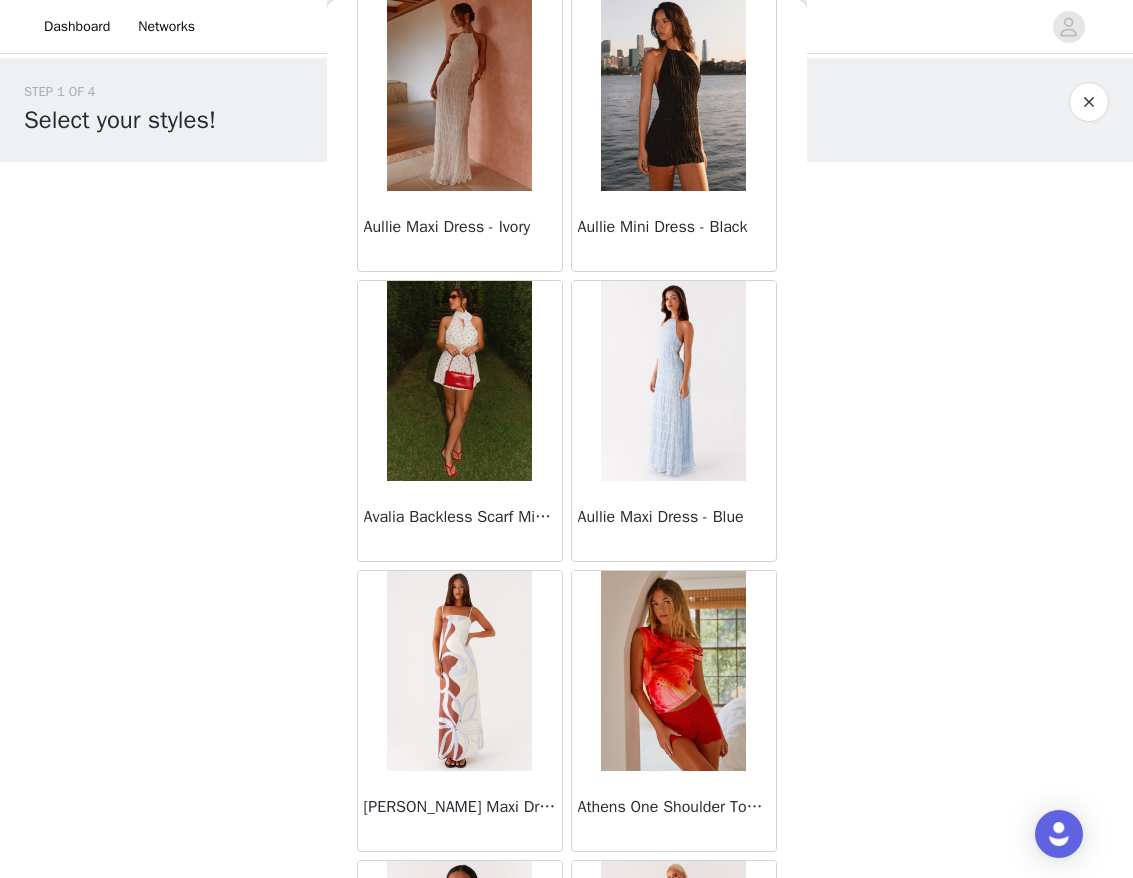 scroll, scrollTop: 700, scrollLeft: 0, axis: vertical 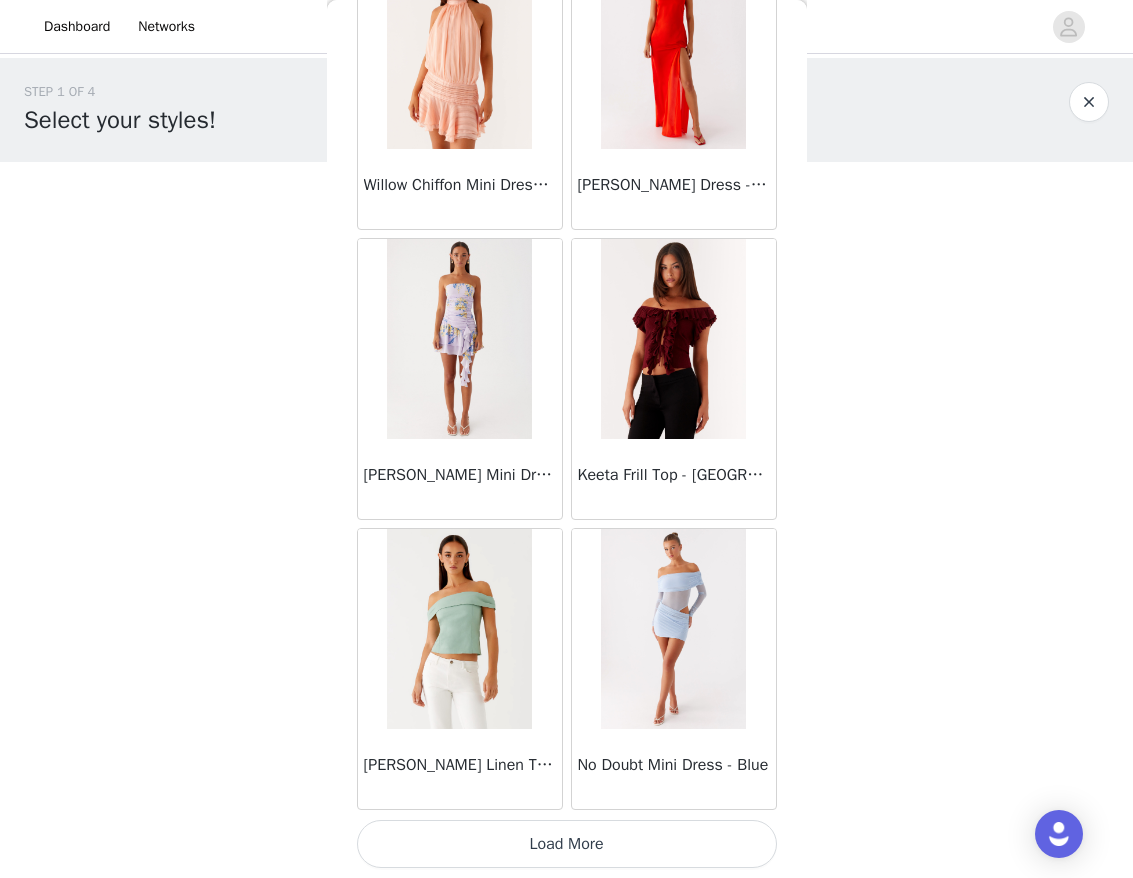 click on "Load More" at bounding box center [567, 844] 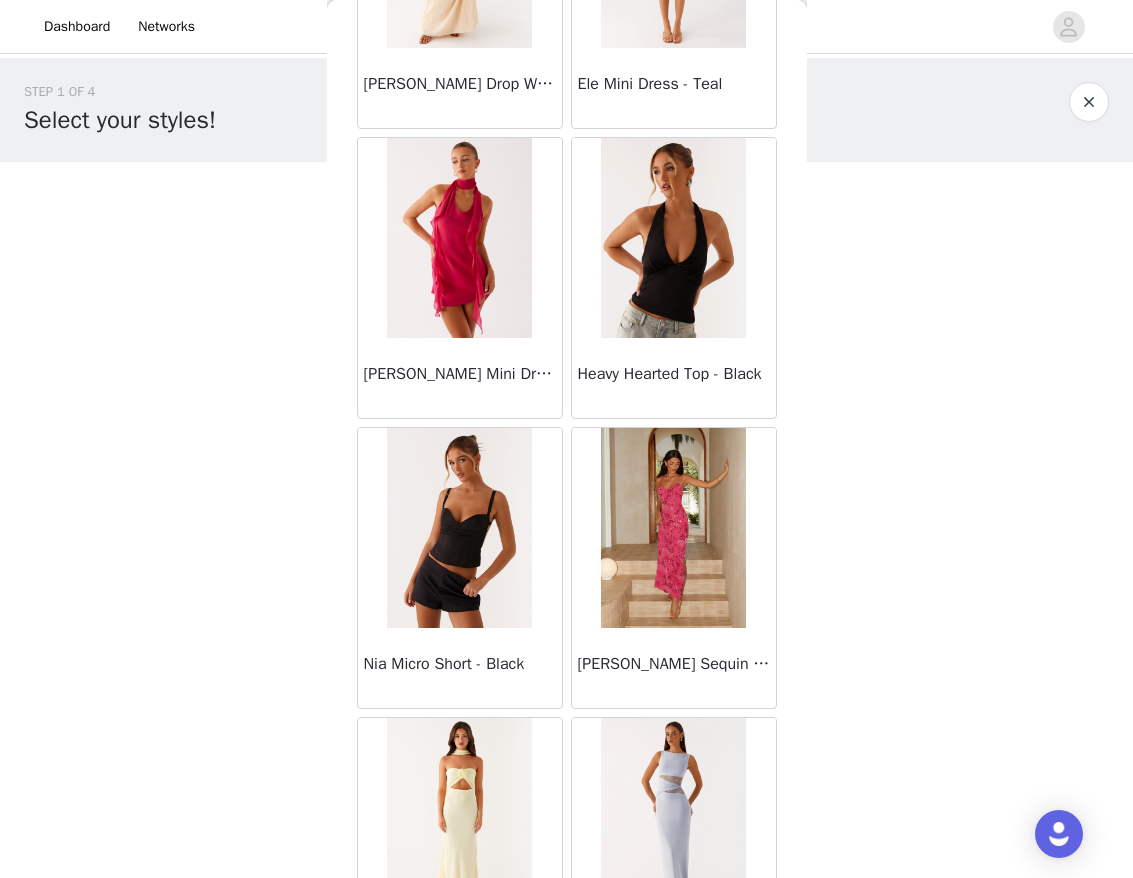 scroll, scrollTop: 36982, scrollLeft: 0, axis: vertical 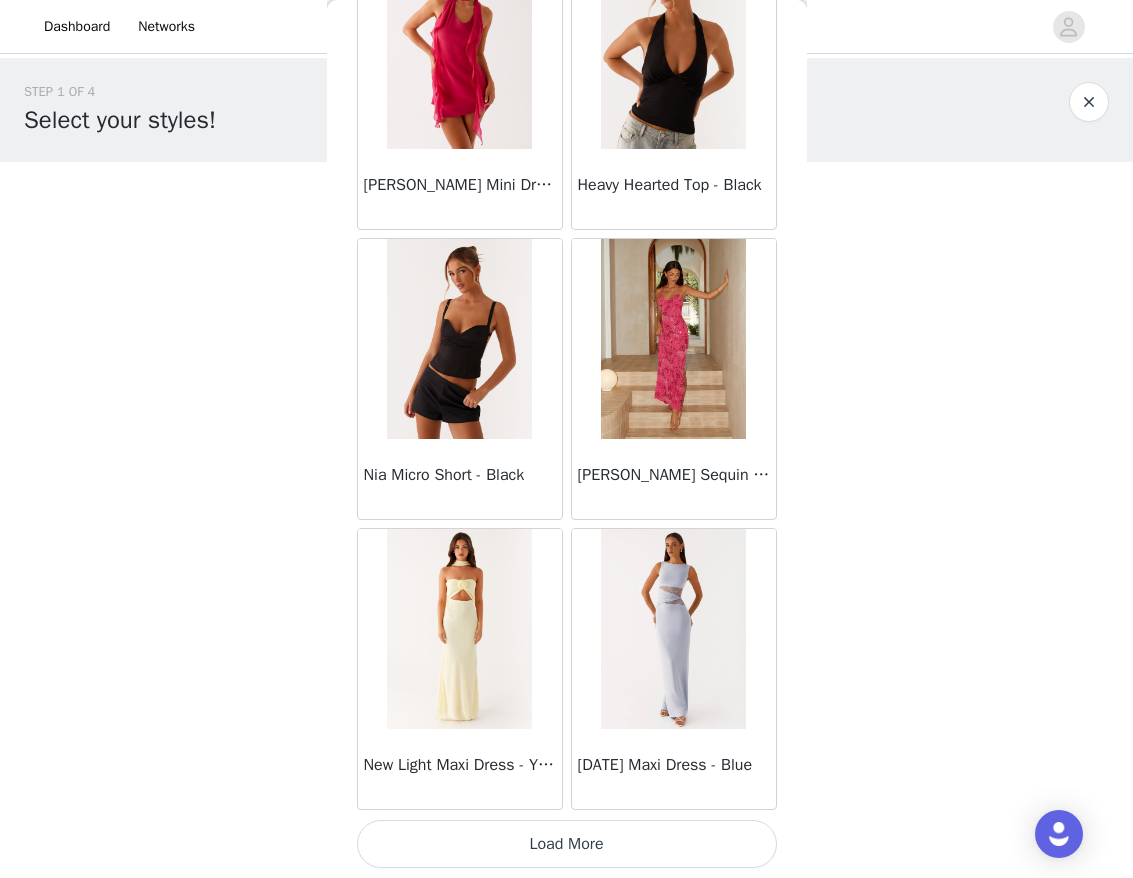 click on "Load More" at bounding box center [567, 844] 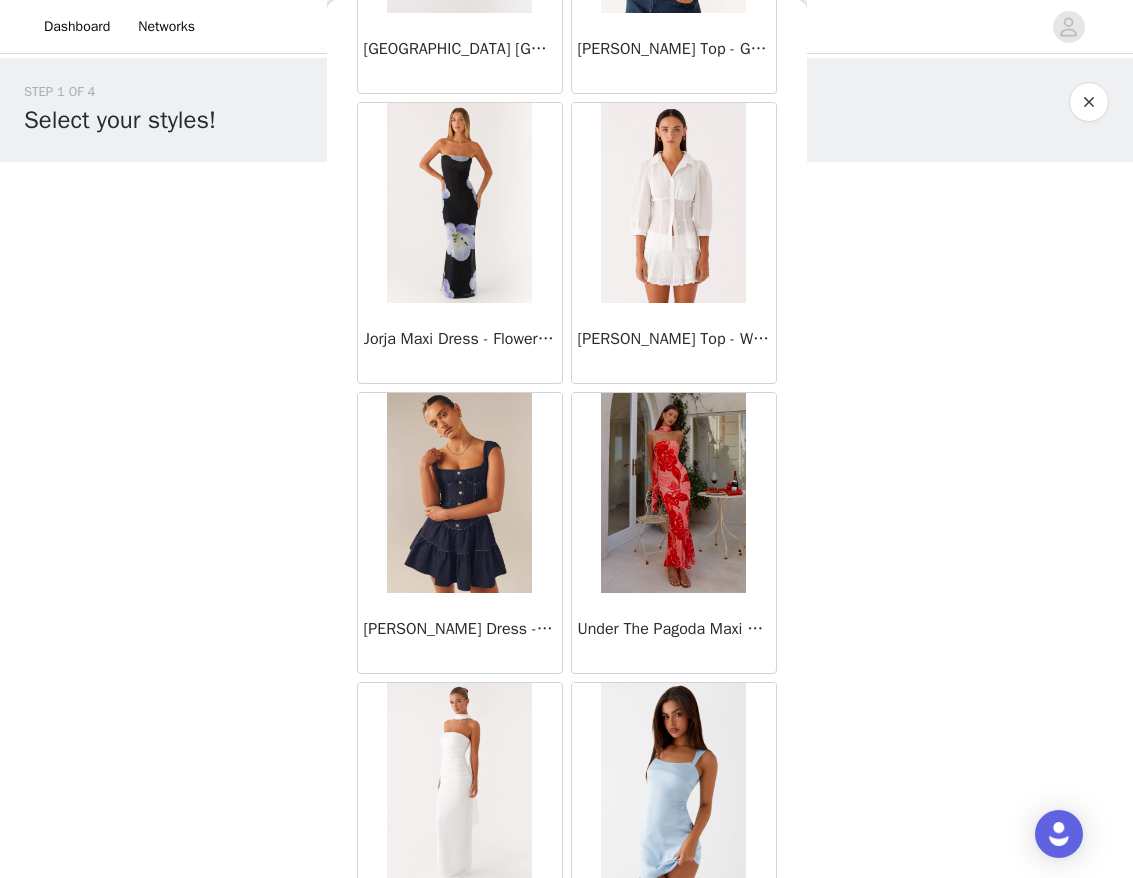 scroll, scrollTop: 39882, scrollLeft: 0, axis: vertical 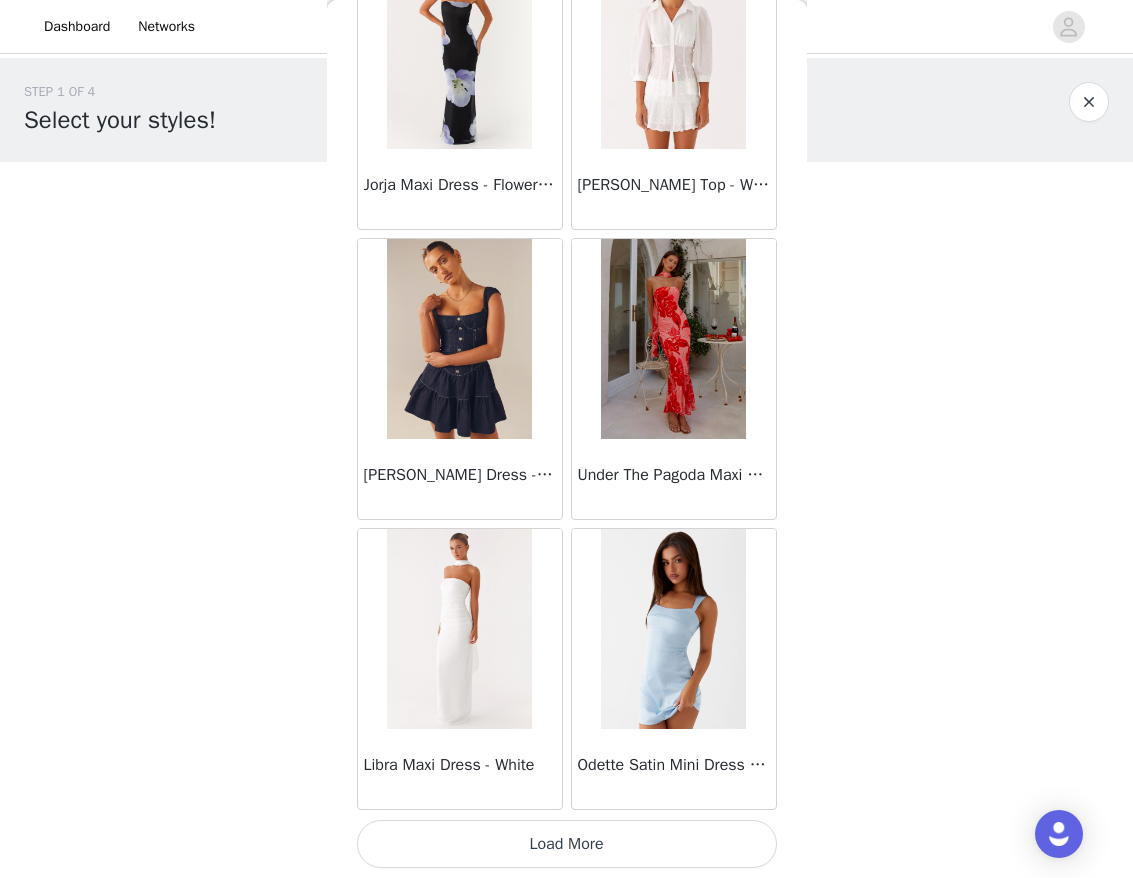 click on "Load More" at bounding box center (567, 844) 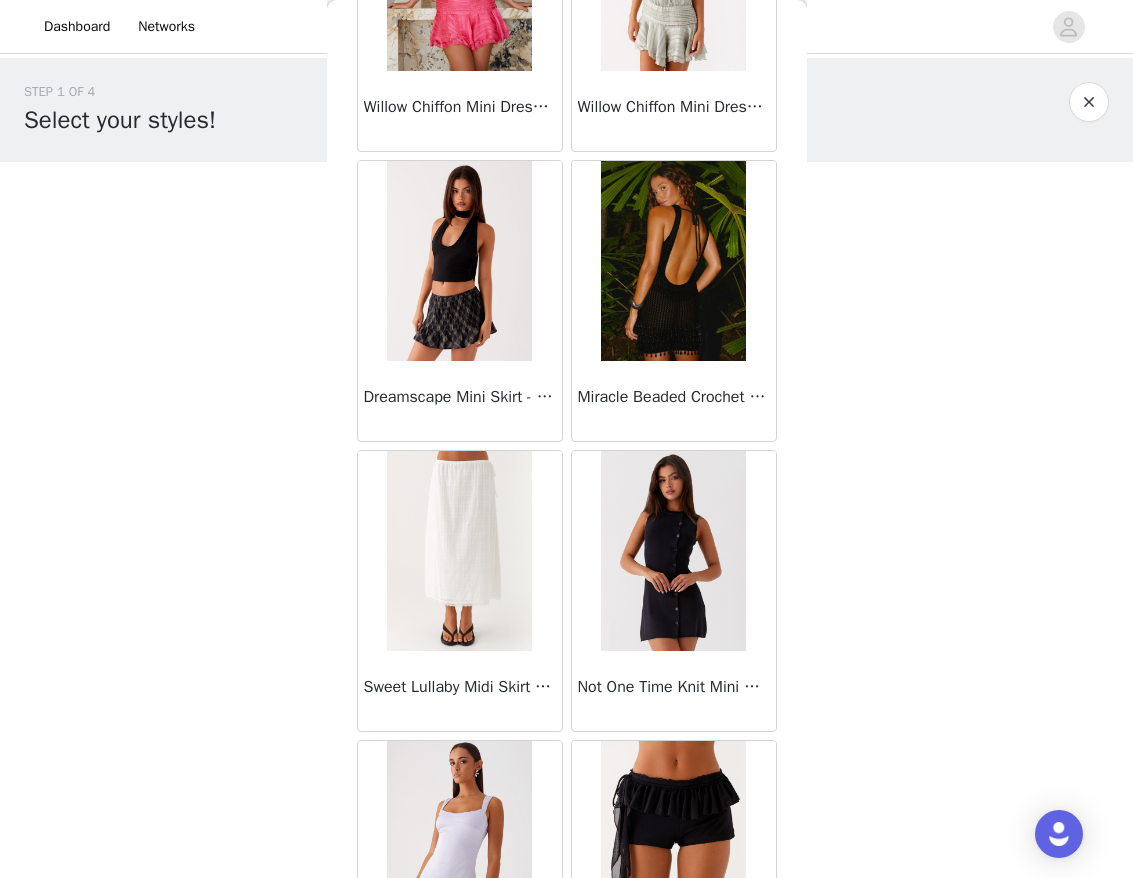 scroll, scrollTop: 41682, scrollLeft: 0, axis: vertical 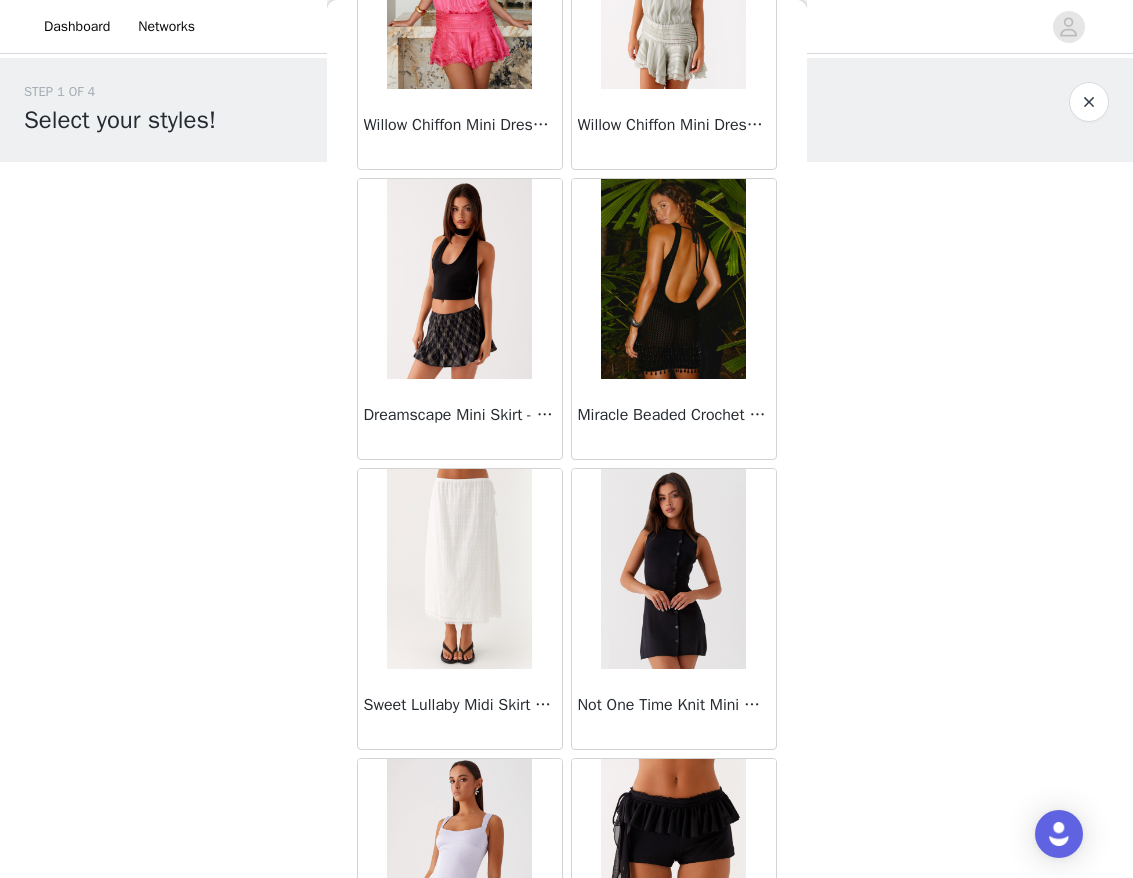 click at bounding box center (673, 569) 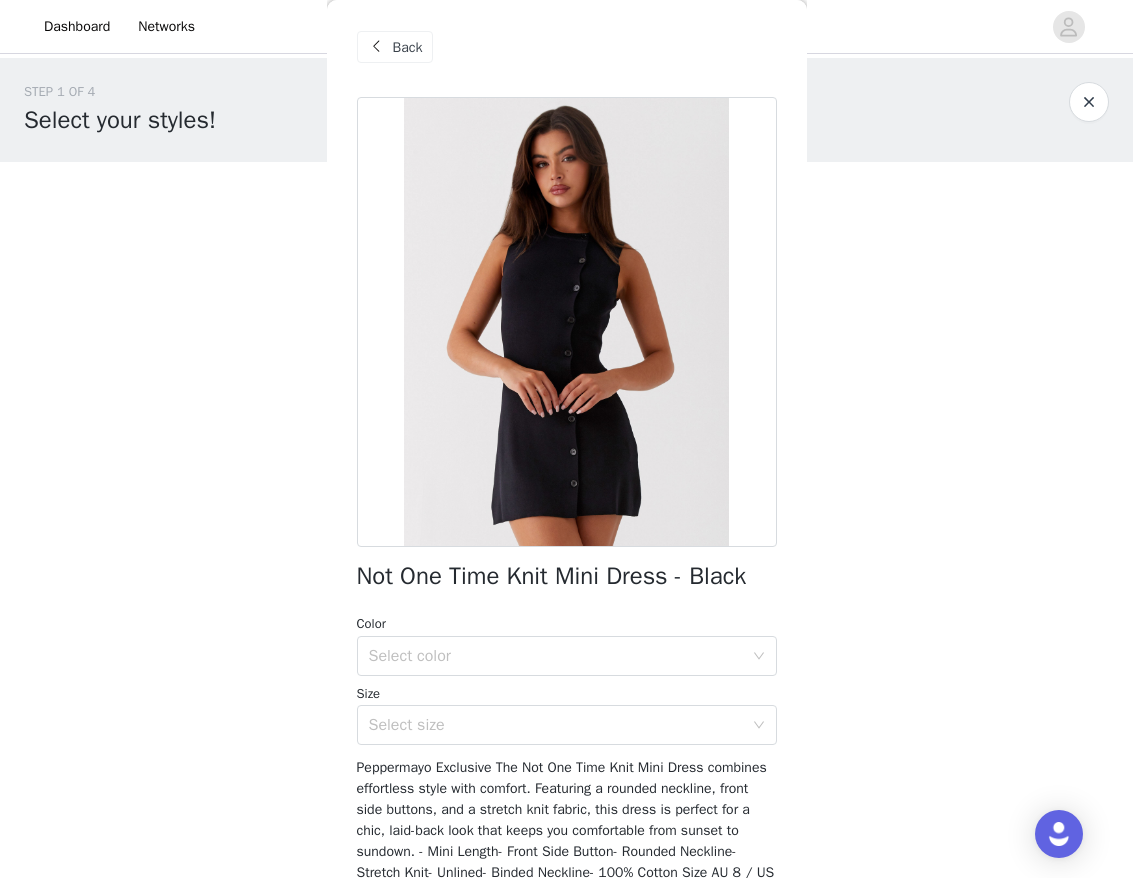 scroll, scrollTop: 0, scrollLeft: 0, axis: both 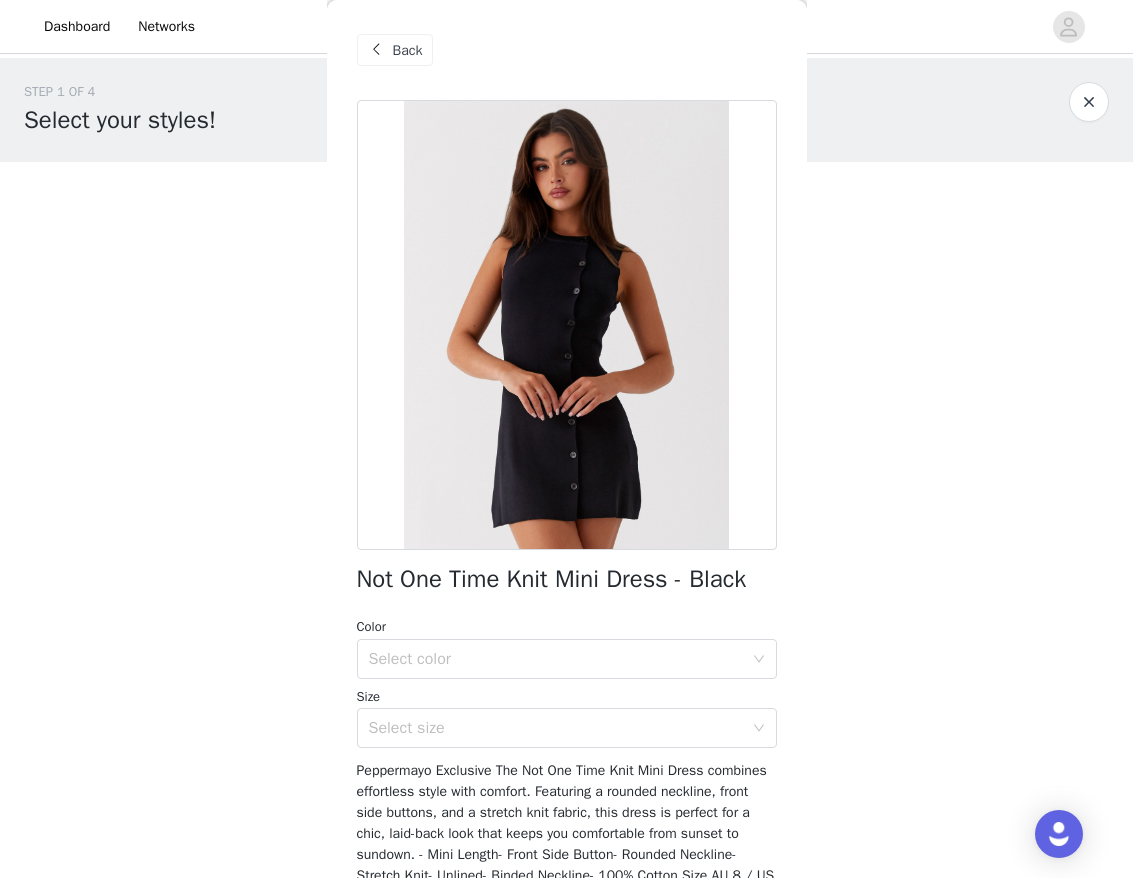 click at bounding box center (377, 50) 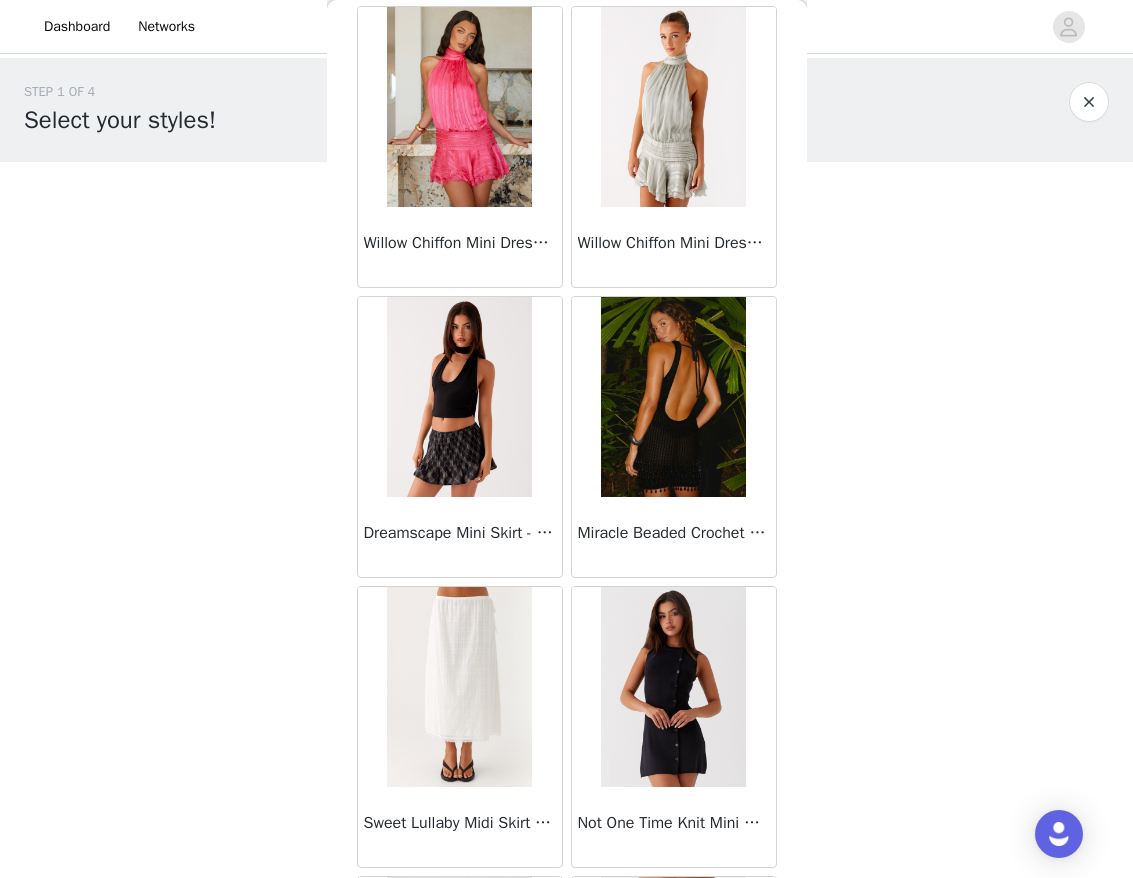 scroll, scrollTop: 41525, scrollLeft: 0, axis: vertical 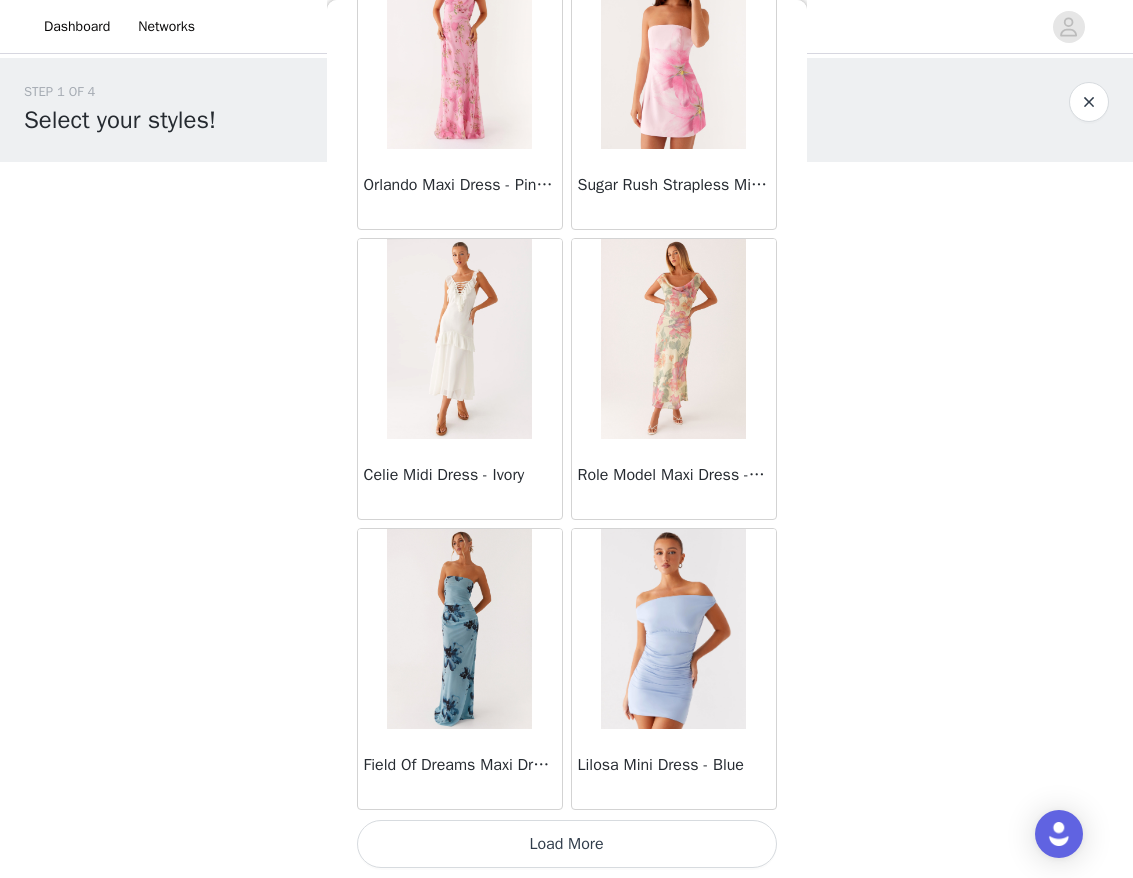 click on "Load More" at bounding box center (567, 844) 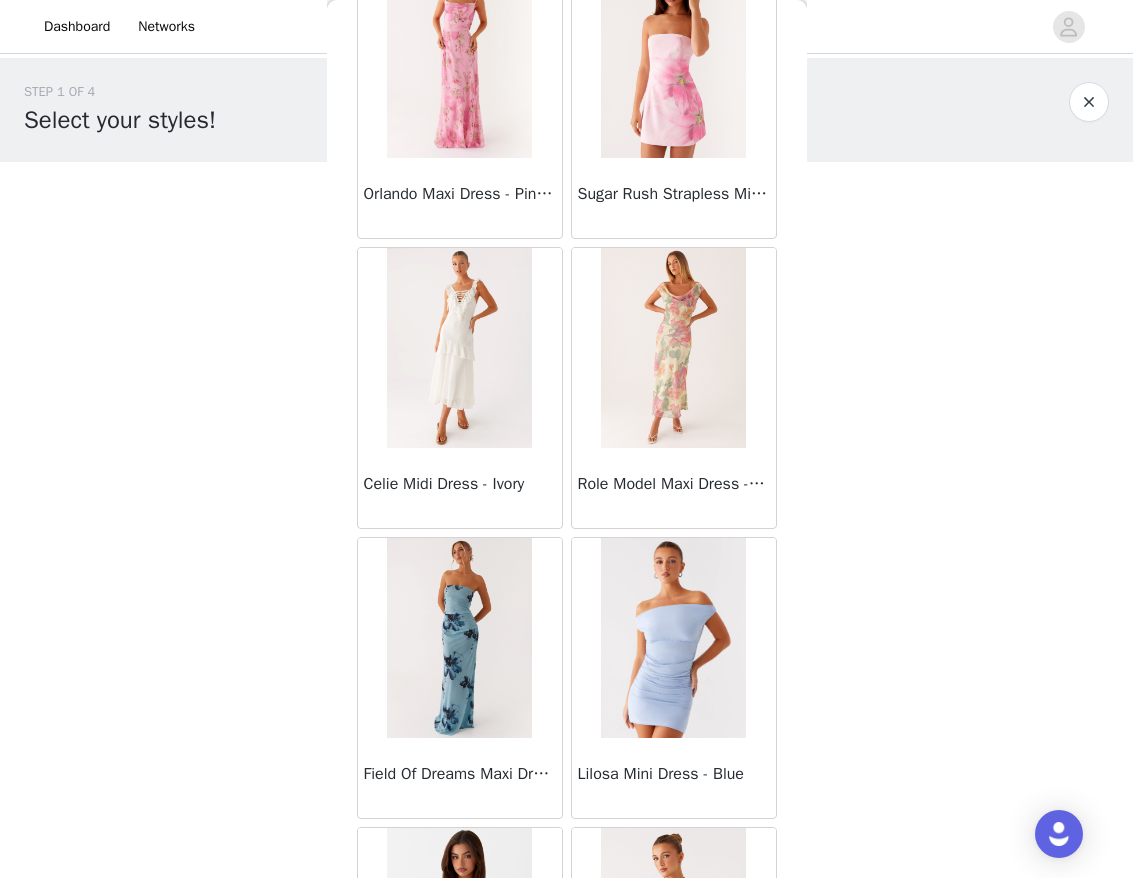 scroll, scrollTop: 42782, scrollLeft: 0, axis: vertical 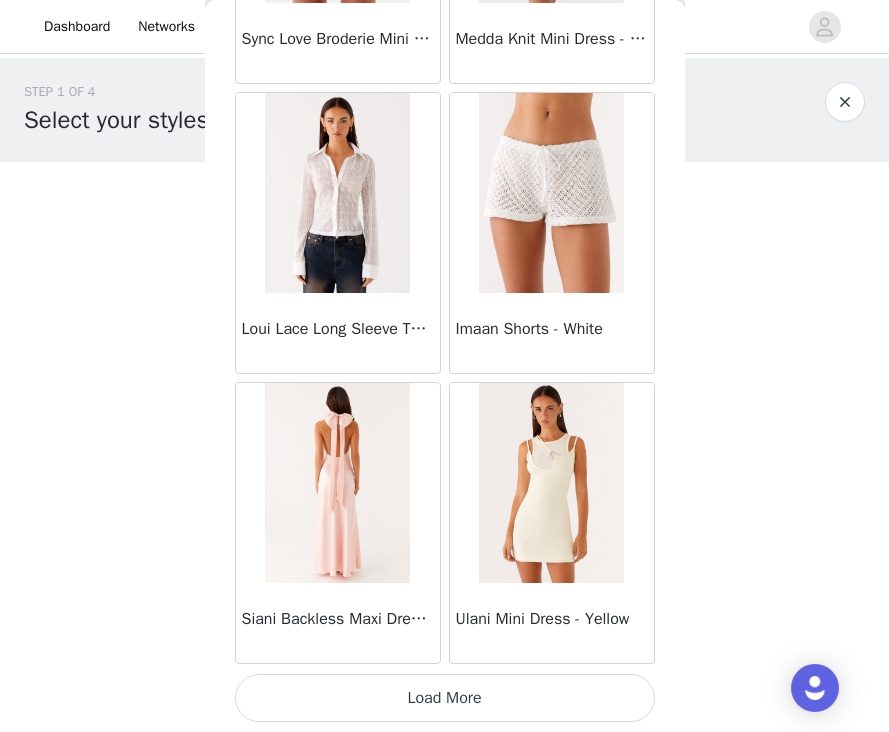 click on "Load More" at bounding box center [445, 698] 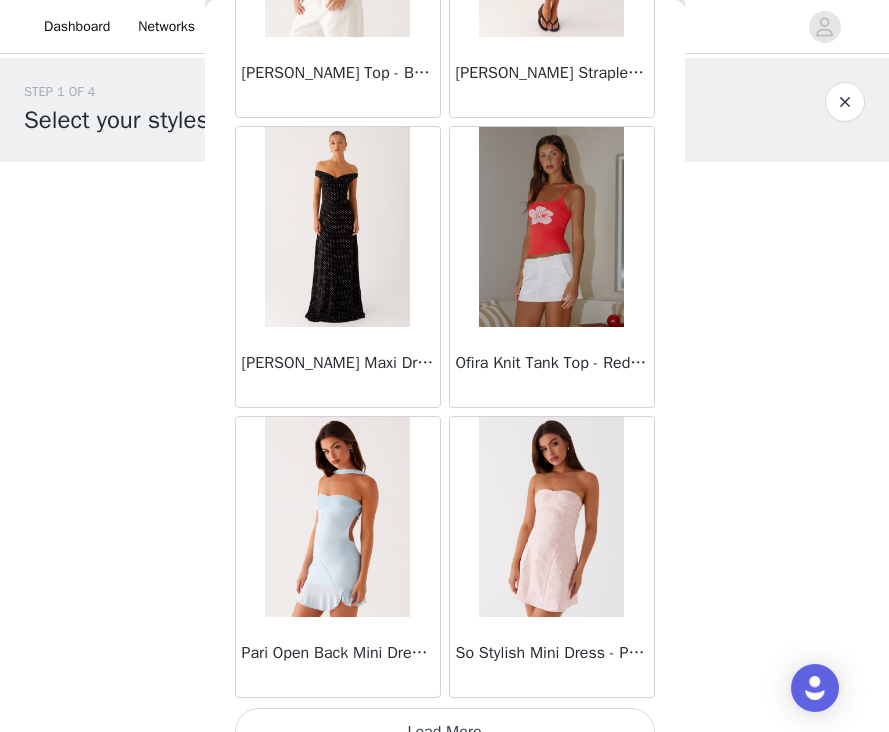 scroll, scrollTop: 48728, scrollLeft: 0, axis: vertical 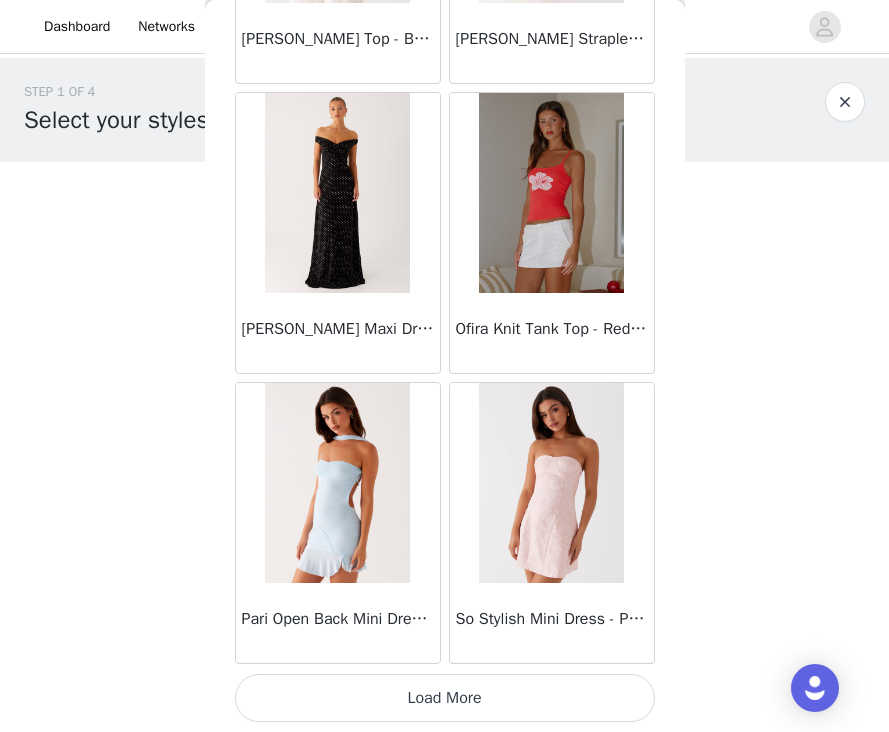 click on "Load More" at bounding box center (445, 698) 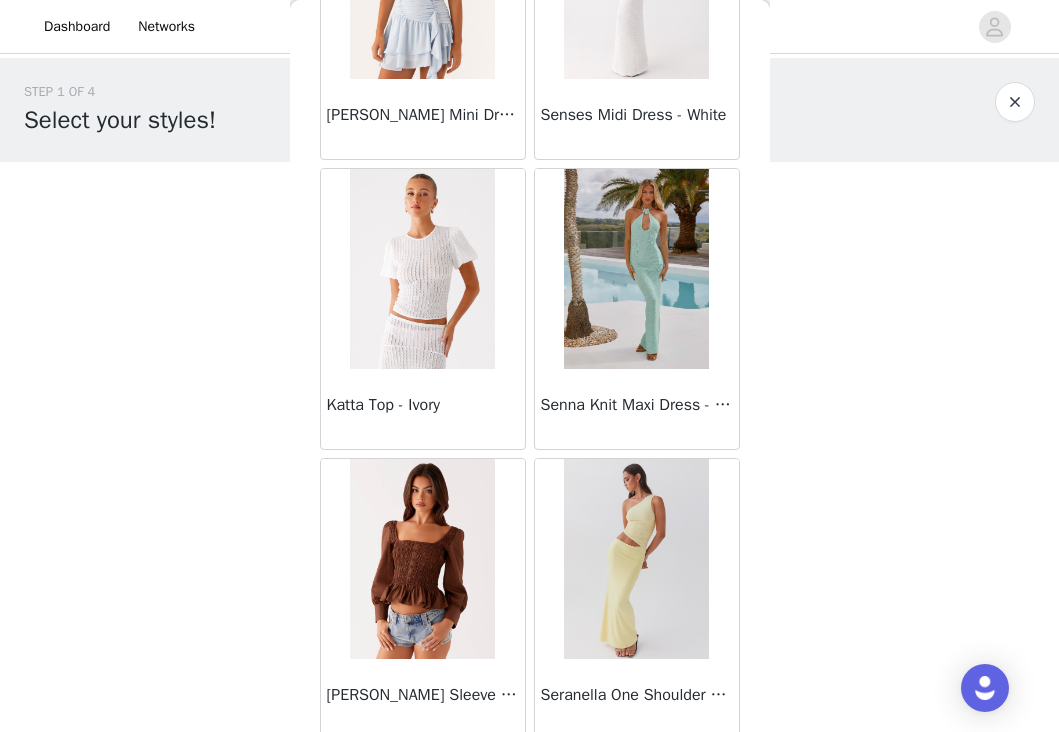 scroll, scrollTop: 51628, scrollLeft: 0, axis: vertical 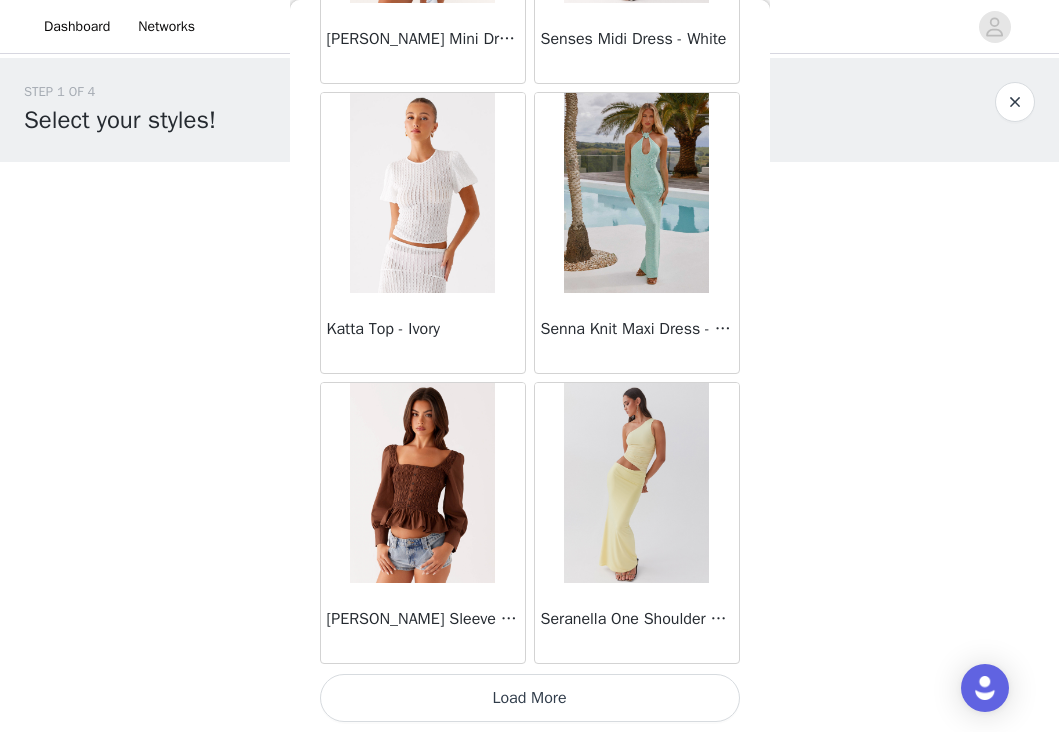 click on "Load More" at bounding box center (530, 698) 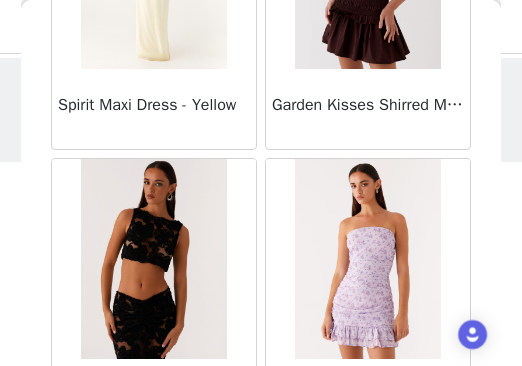 scroll, scrollTop: 53978, scrollLeft: 0, axis: vertical 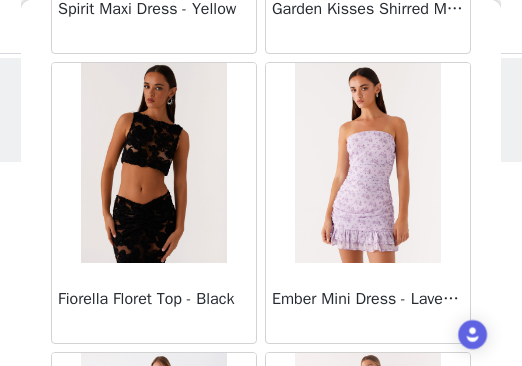 drag, startPoint x: 144, startPoint y: 297, endPoint x: 46, endPoint y: 258, distance: 105.47511 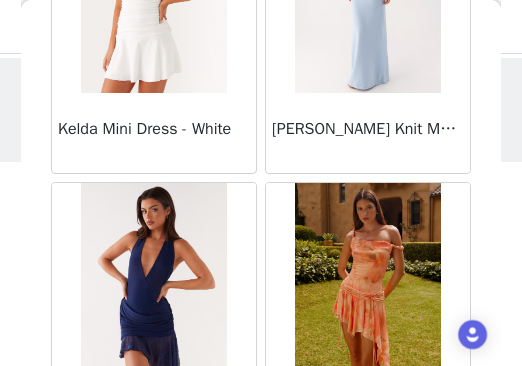 scroll, scrollTop: 54828, scrollLeft: 0, axis: vertical 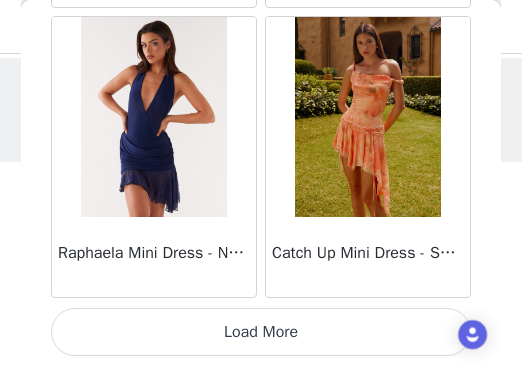 click on "Load More" at bounding box center [261, 332] 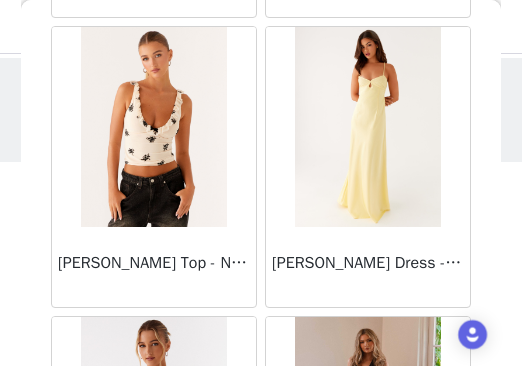scroll, scrollTop: 57794, scrollLeft: 0, axis: vertical 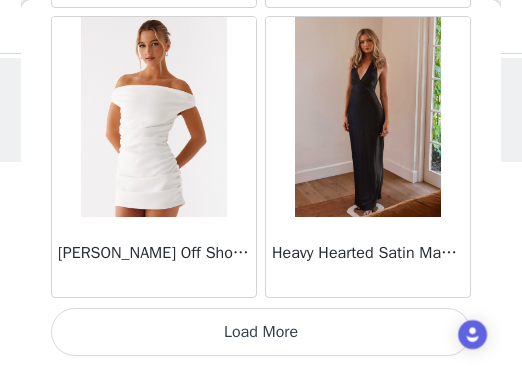 click on "Load More" at bounding box center (261, 332) 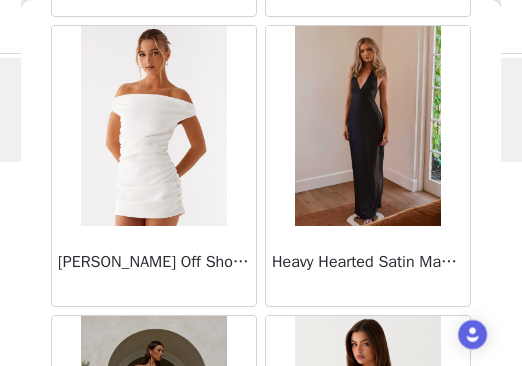 scroll, scrollTop: 183, scrollLeft: 0, axis: vertical 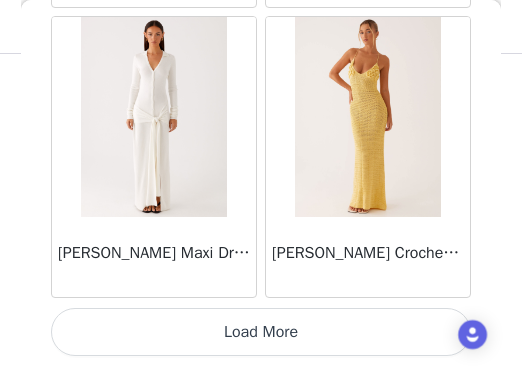 click on "Load More" at bounding box center [261, 332] 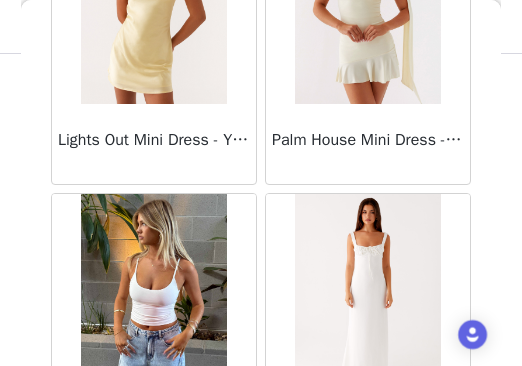 scroll, scrollTop: 63594, scrollLeft: 0, axis: vertical 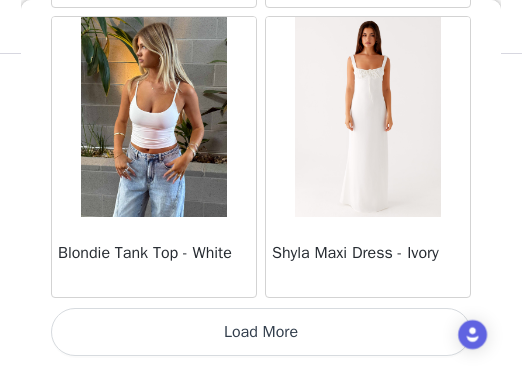 click on "Load More" at bounding box center [261, 332] 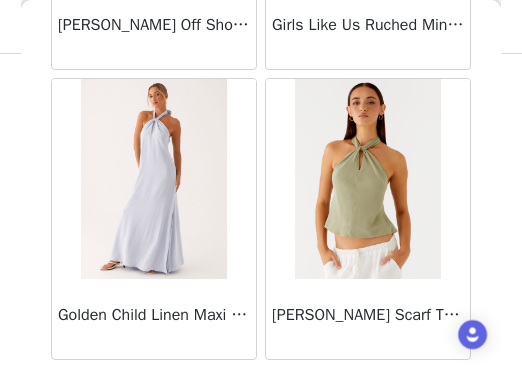 scroll, scrollTop: 66494, scrollLeft: 0, axis: vertical 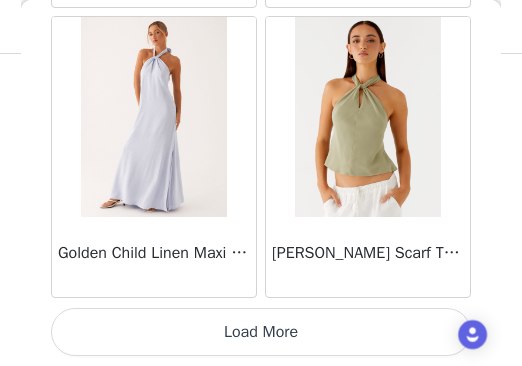 click on "Load More" at bounding box center [261, 332] 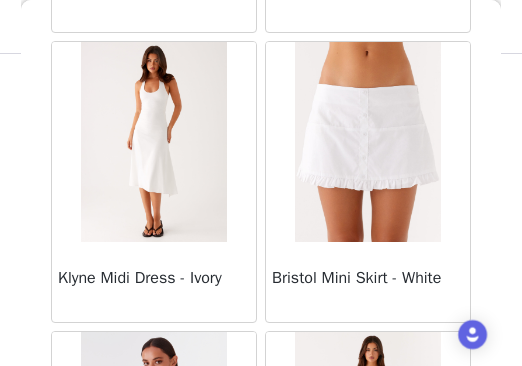scroll, scrollTop: 68494, scrollLeft: 0, axis: vertical 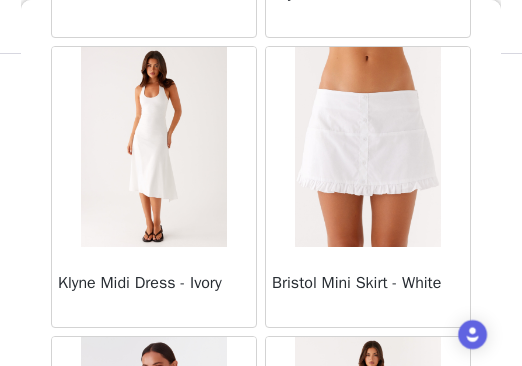 click at bounding box center (153, 147) 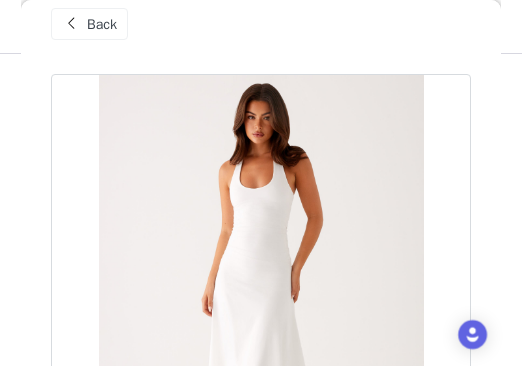 scroll, scrollTop: 0, scrollLeft: 0, axis: both 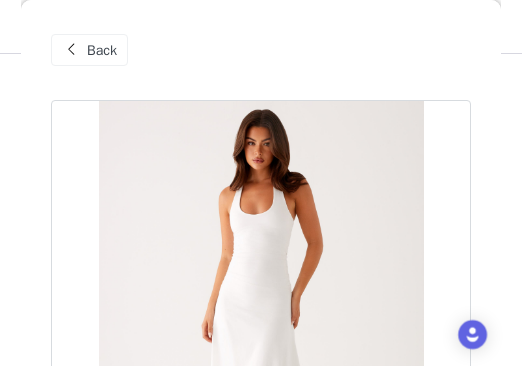 click on "Back" at bounding box center [102, 50] 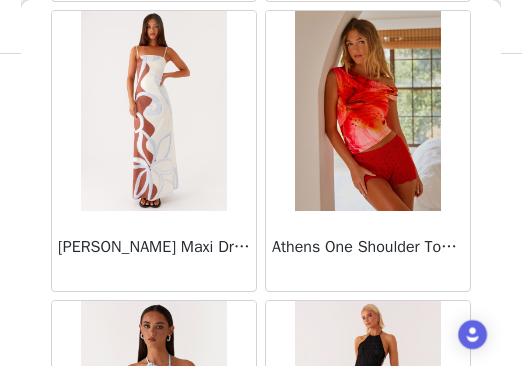 scroll, scrollTop: 1570, scrollLeft: 0, axis: vertical 